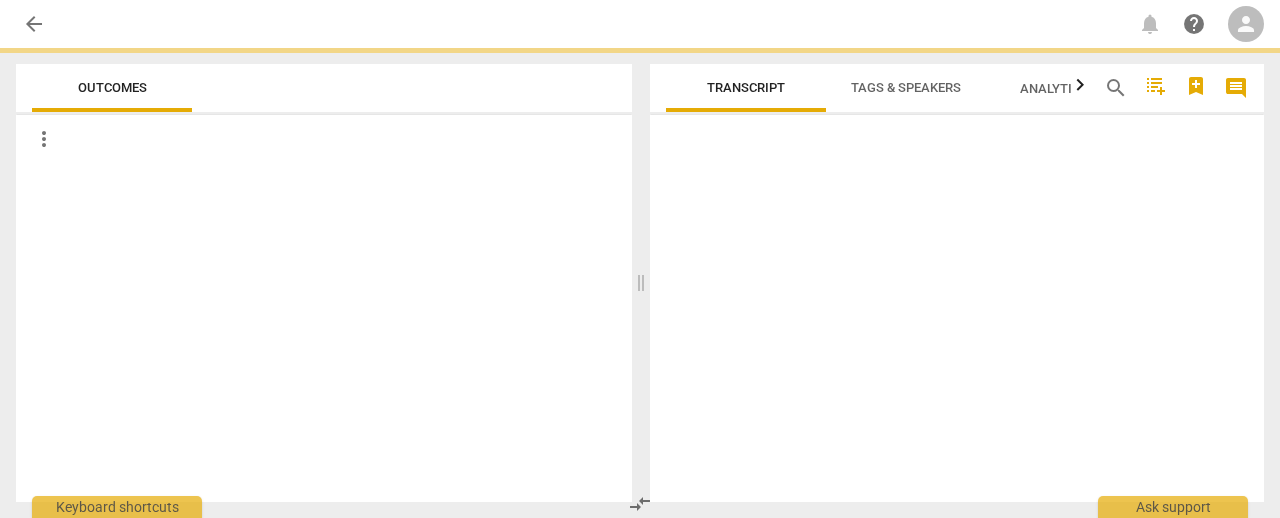 scroll, scrollTop: 0, scrollLeft: 0, axis: both 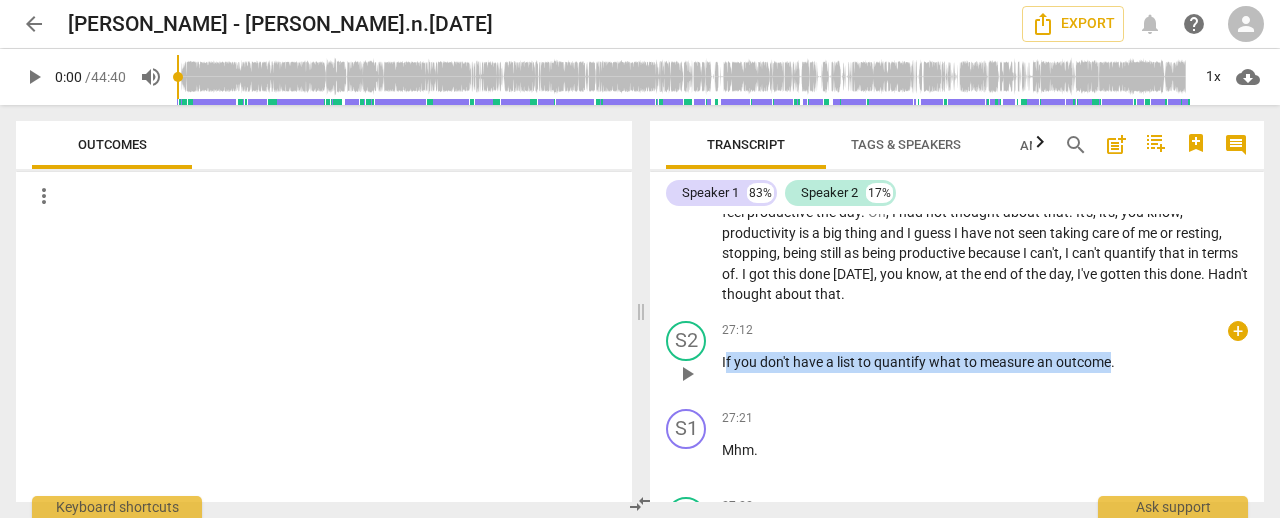 drag, startPoint x: 727, startPoint y: 383, endPoint x: 1112, endPoint y: 372, distance: 385.1571 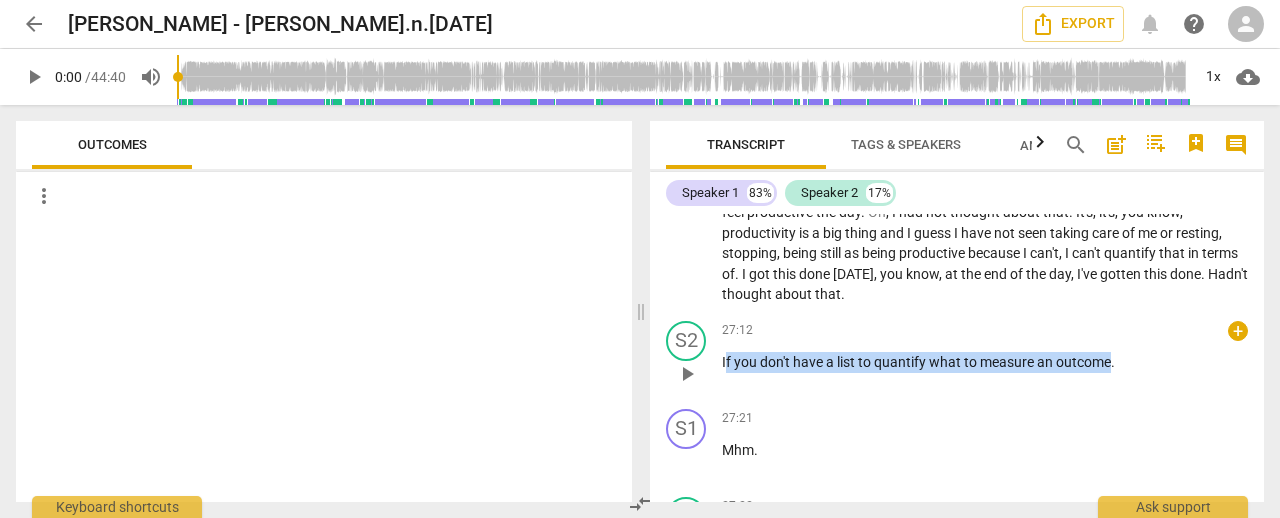 click on "If   you   don't   have   a   list   to   quantify   what   to   measure   an   outcome ." at bounding box center [985, 362] 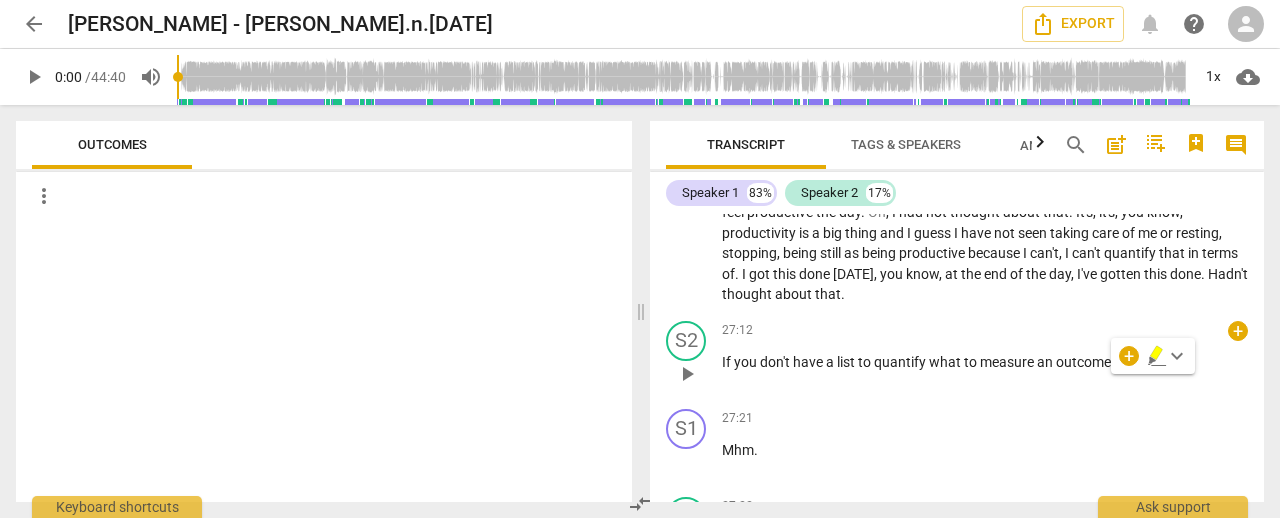 click on "27:12 + keyboard_arrow_right If   you   don't   have   a   list   to   quantify   what   to   measure   an   outcome ." at bounding box center [985, 357] 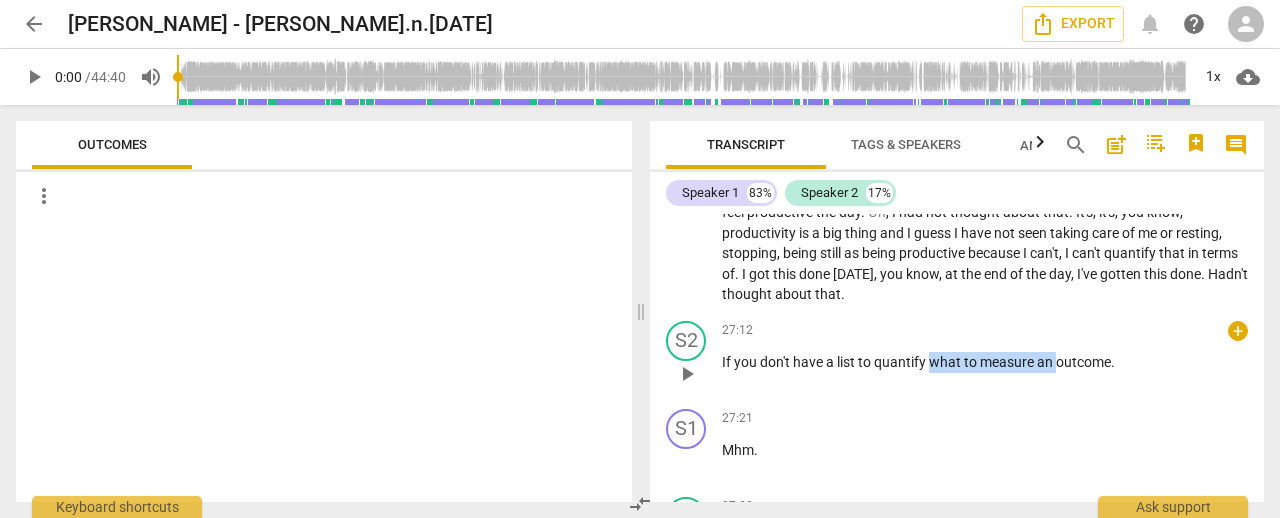 drag, startPoint x: 929, startPoint y: 381, endPoint x: 1055, endPoint y: 381, distance: 126 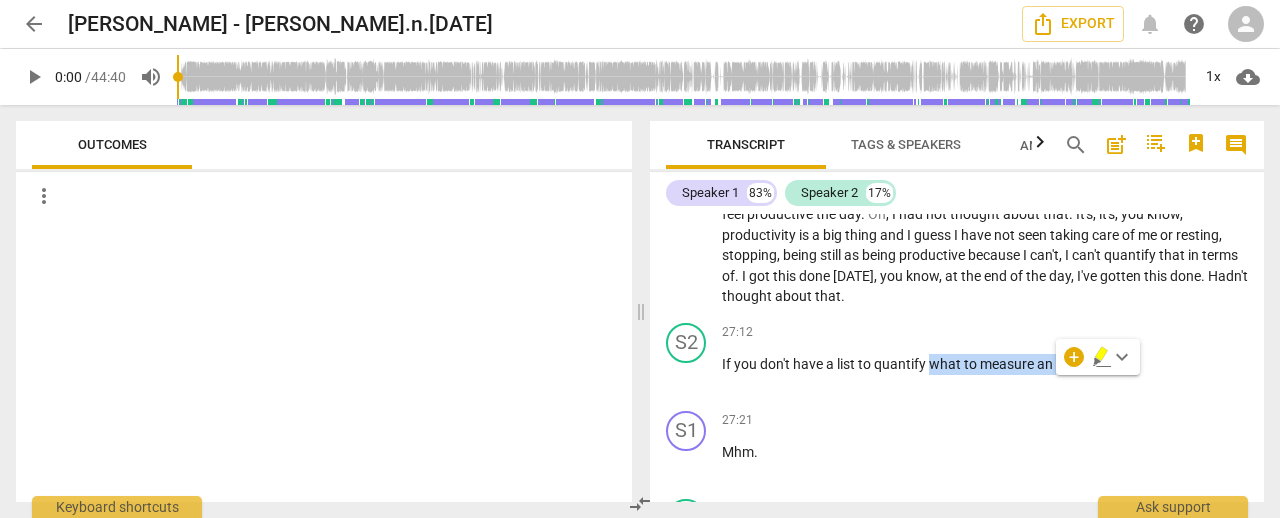 scroll, scrollTop: 8300, scrollLeft: 0, axis: vertical 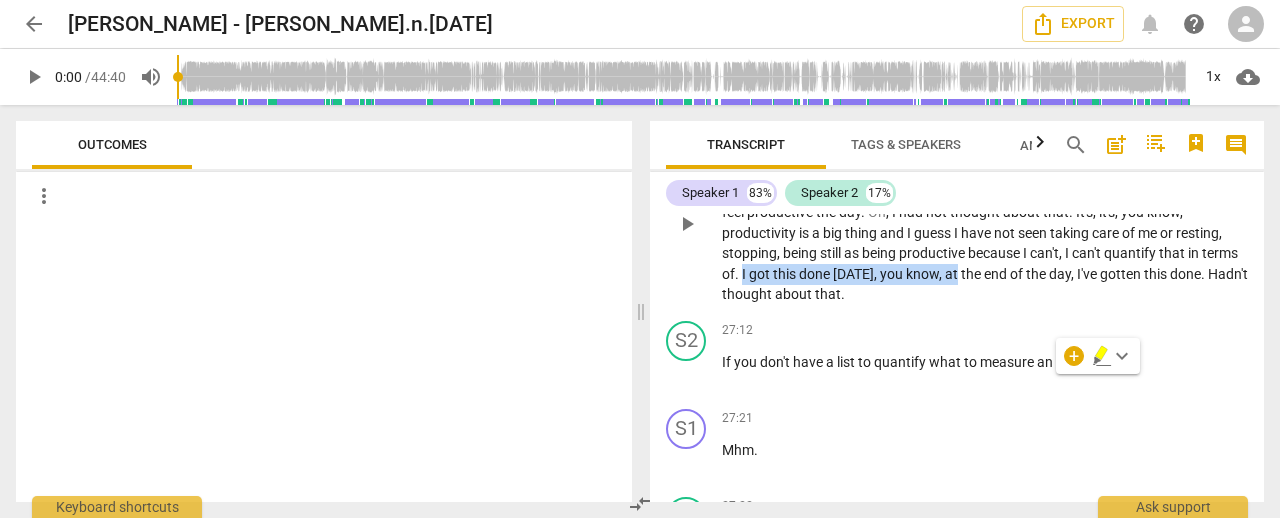 drag, startPoint x: 782, startPoint y: 299, endPoint x: 992, endPoint y: 295, distance: 210.03809 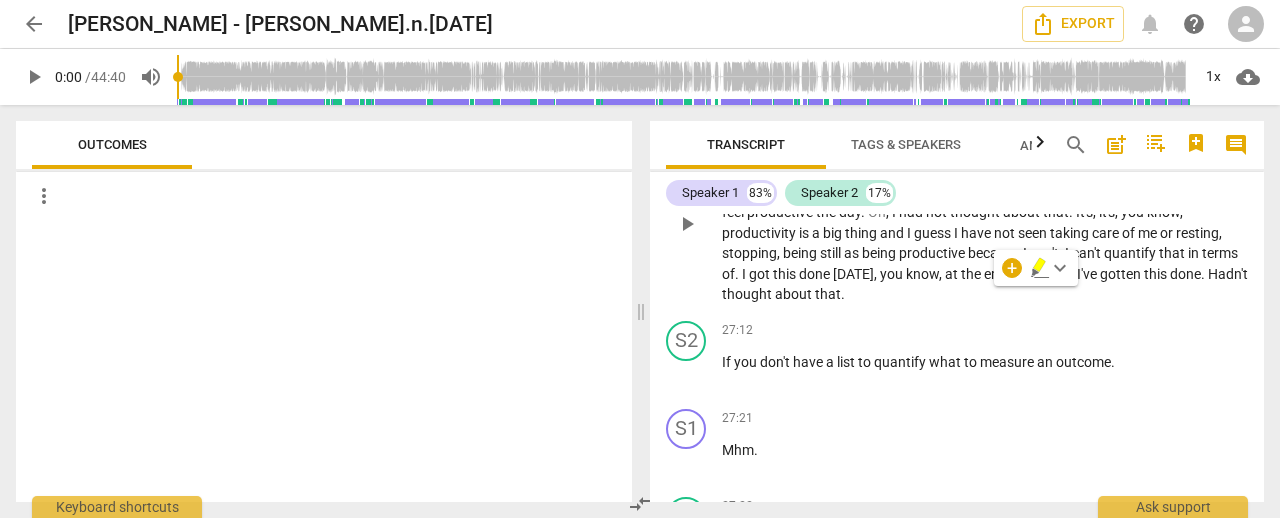 click on "Well ,   it's   that ,   you   know ,   I   could   have ,   I   should   have .   Is   that ,   that ,   that   regret .   And   I'm ,   I'm   such   a   driven   person   that ,   you   know ,   like   I've   said ,   I'm   a   checklist   person .   And   so   if ,   if   I'm   doing   this   place   of   rest ,   there   might   not   be   anything   to   check   off   and   make   me   feel   productive   the   day .   Oh ,   I   had   not   thought   about   that .   It's ,   it's ,   you   know ,   productivity   is   a   big   thing   and   I   guess   I   have   not   seen   taking   care   of   me   or   resting ,   stopping ,   being   still   as   being   productive   because   I   can't ,   I   can't   quantify   that   in   terms   of .   I   got   this   done   [DATE] ,   you   know ,   at   the   end   of   the   day ,   I've   gotten   this   done .   Hadn't   thought   about   that ." at bounding box center (985, 223) 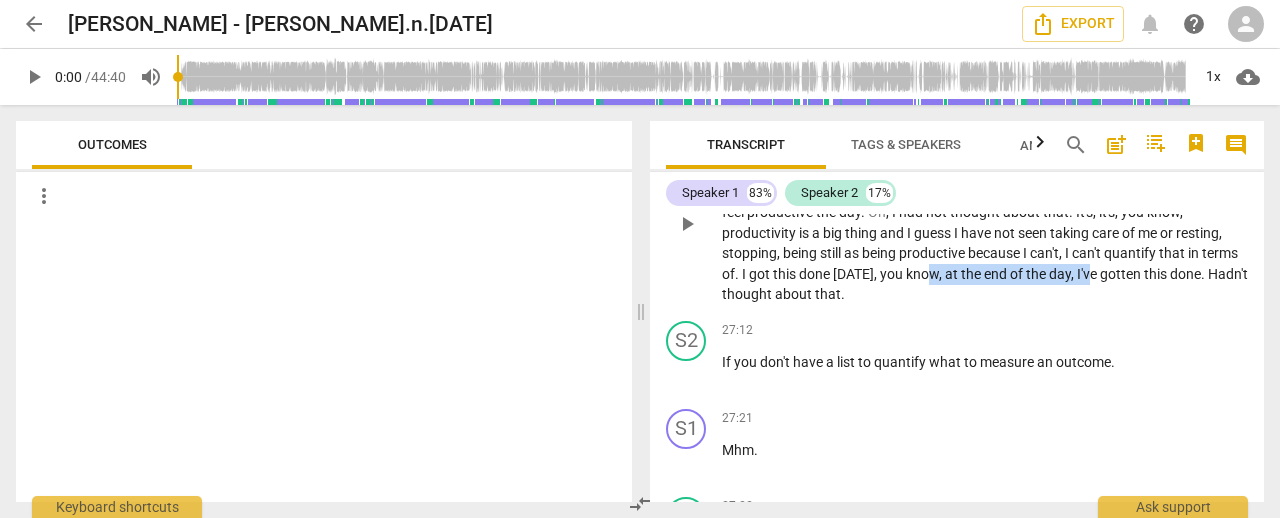 drag, startPoint x: 961, startPoint y: 285, endPoint x: 1123, endPoint y: 287, distance: 162.01234 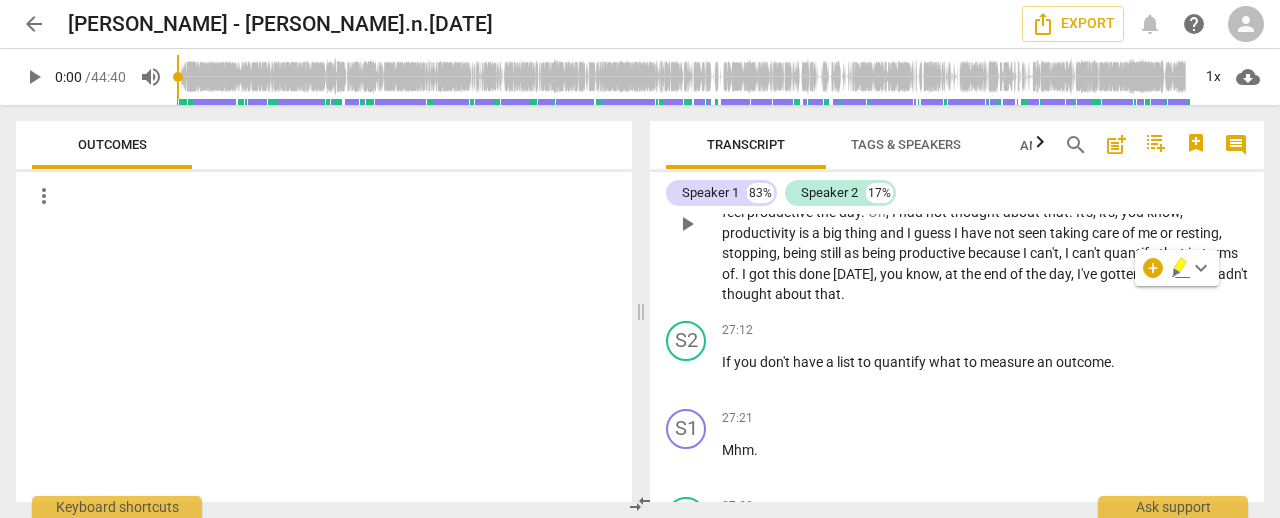 click on "that" at bounding box center (828, 294) 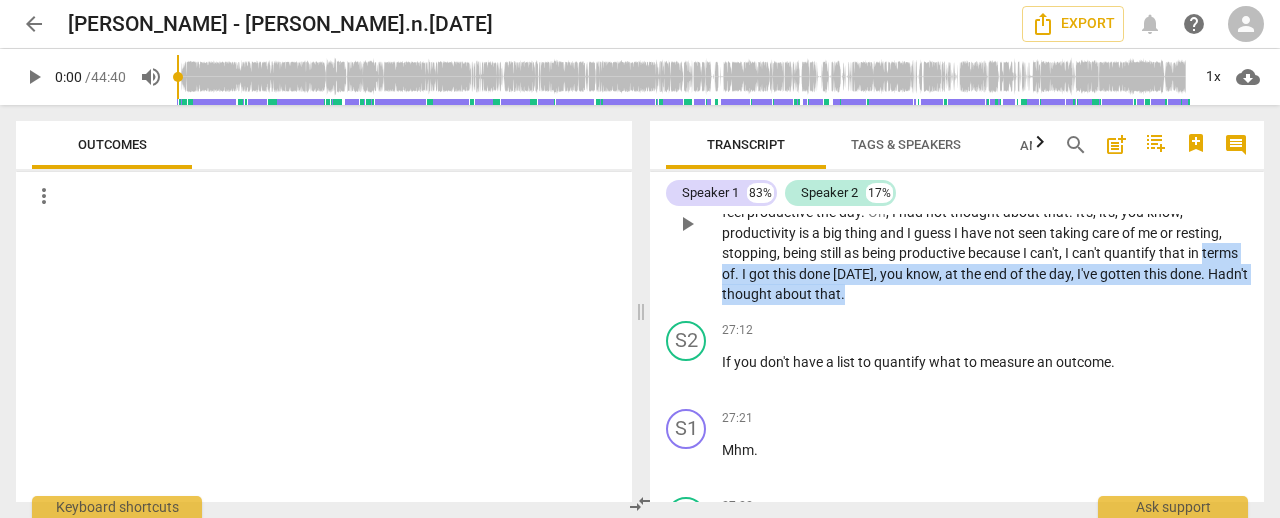 drag, startPoint x: 894, startPoint y: 315, endPoint x: 674, endPoint y: 299, distance: 220.58105 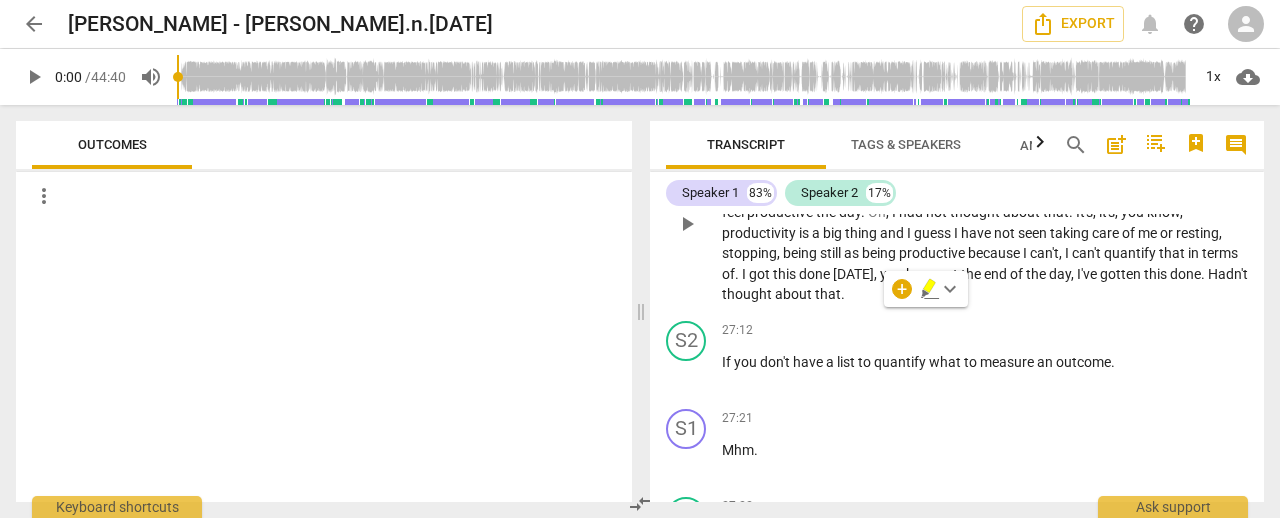 click on "productive" at bounding box center [781, 212] 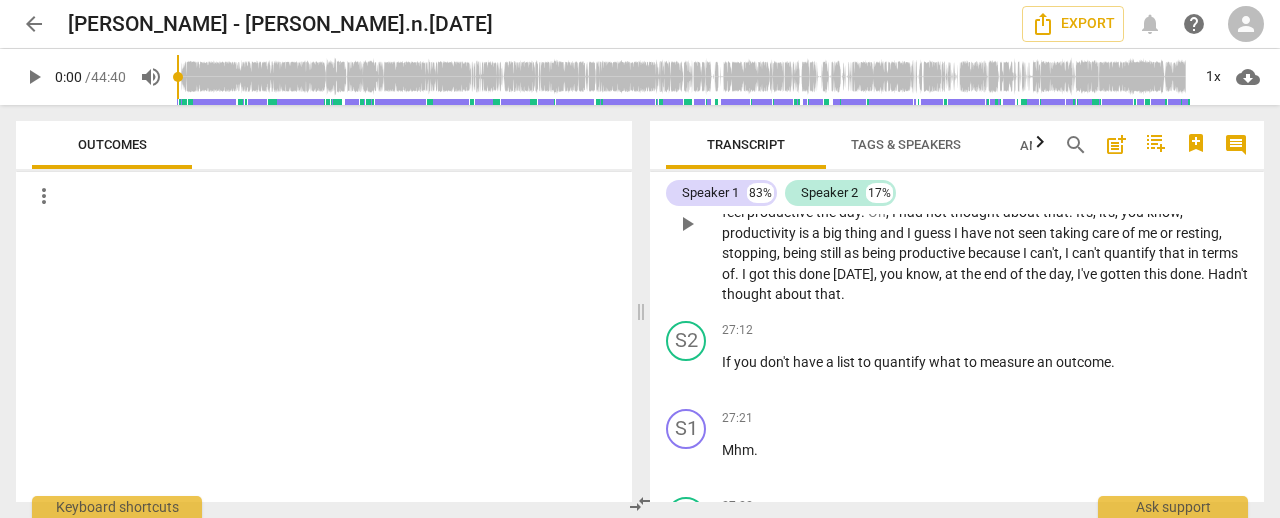 scroll, scrollTop: 8200, scrollLeft: 0, axis: vertical 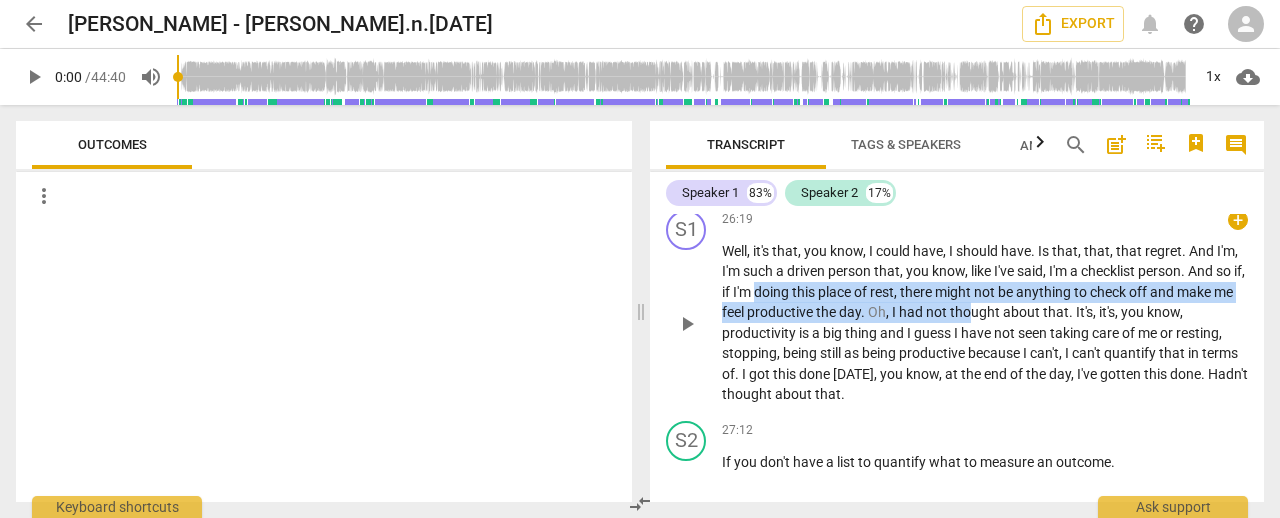 drag, startPoint x: 771, startPoint y: 313, endPoint x: 995, endPoint y: 325, distance: 224.3212 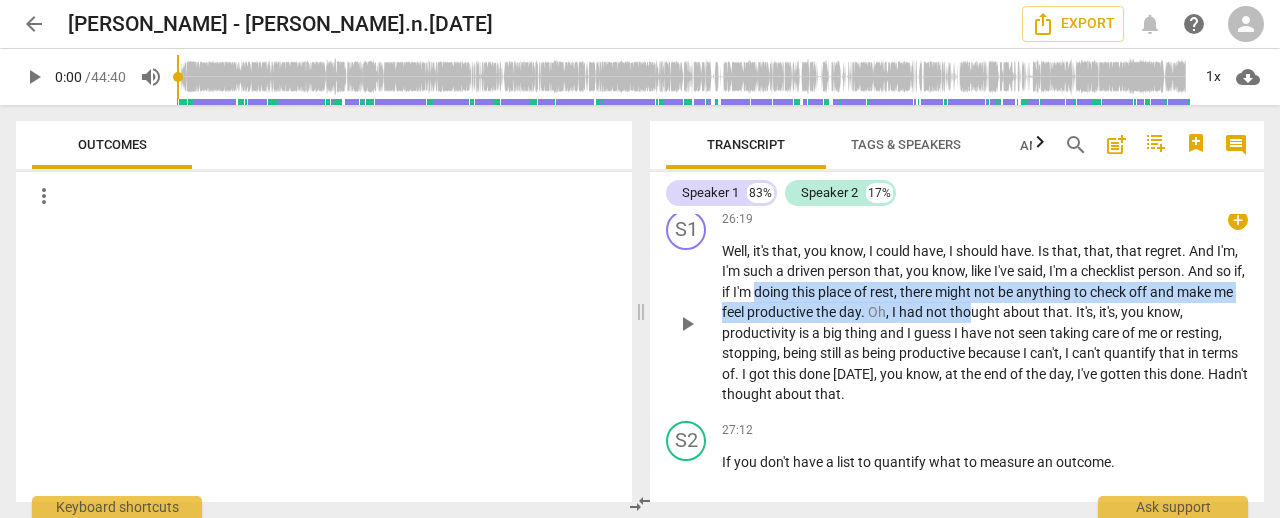 click on "Well ,   it's   that ,   you   know ,   I   could   have ,   I   should   have .   Is   that ,   that ,   that   regret .   And   I'm ,   I'm   such   a   driven   person   that ,   you   know ,   like   I've   said ,   I'm   a   checklist   person .   And   so   if ,   if   I'm   doing   this   place   of   rest ,   there   might   not   be   anything   to   check   off   and   make   me   feel   productive   the   day .   Oh ,   I   had   not   thought   about   that .   It's ,   it's ,   you   know ,   productivity   is   a   big   thing   and   I   guess   I   have   not   seen   taking   care   of   me   or   resting ,   stopping ,   being   still   as   being   productive   because   I   can't ,   I   can't   quantify   that   in   terms   of .   I   got   this   done   [DATE] ,   you   know ,   at   the   end   of   the   day ,   I've   gotten   this   done .   Hadn't   thought   about   that ." at bounding box center (985, 323) 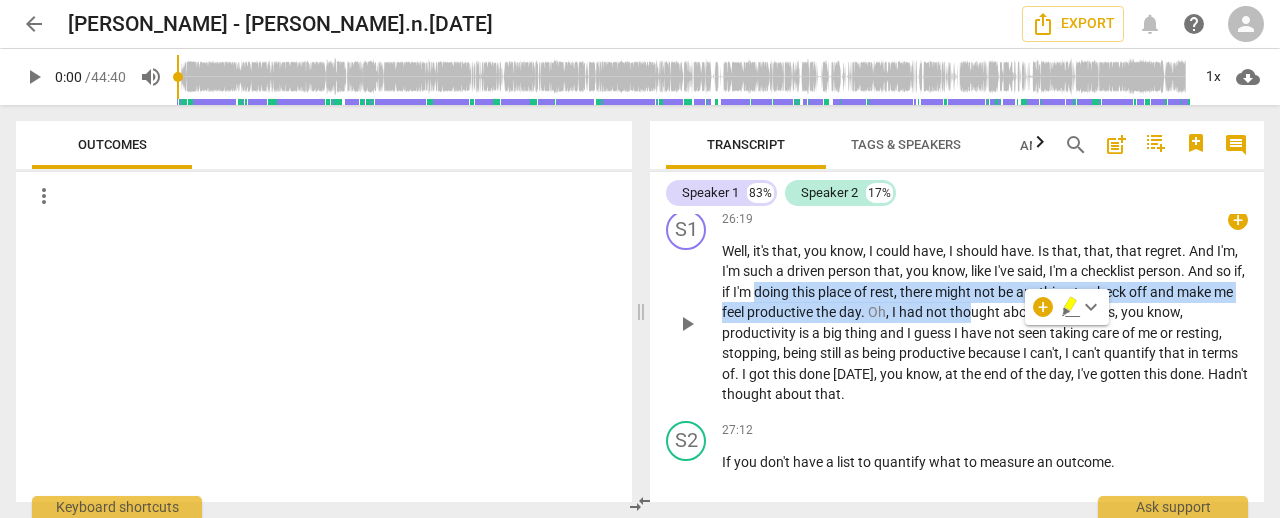 click on "had" at bounding box center (912, 312) 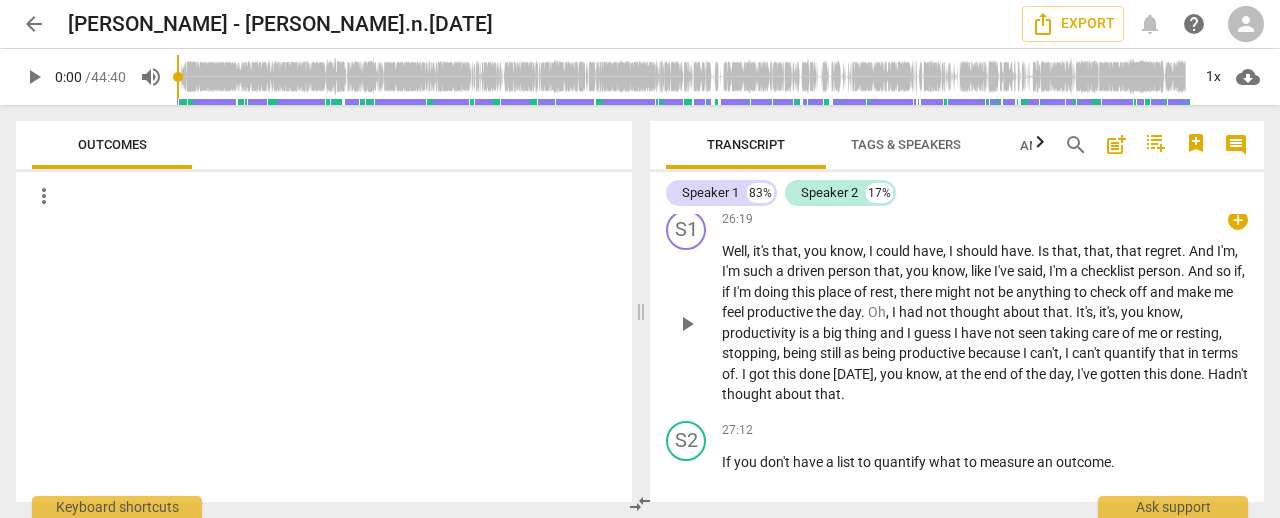 click on "productive" at bounding box center (781, 312) 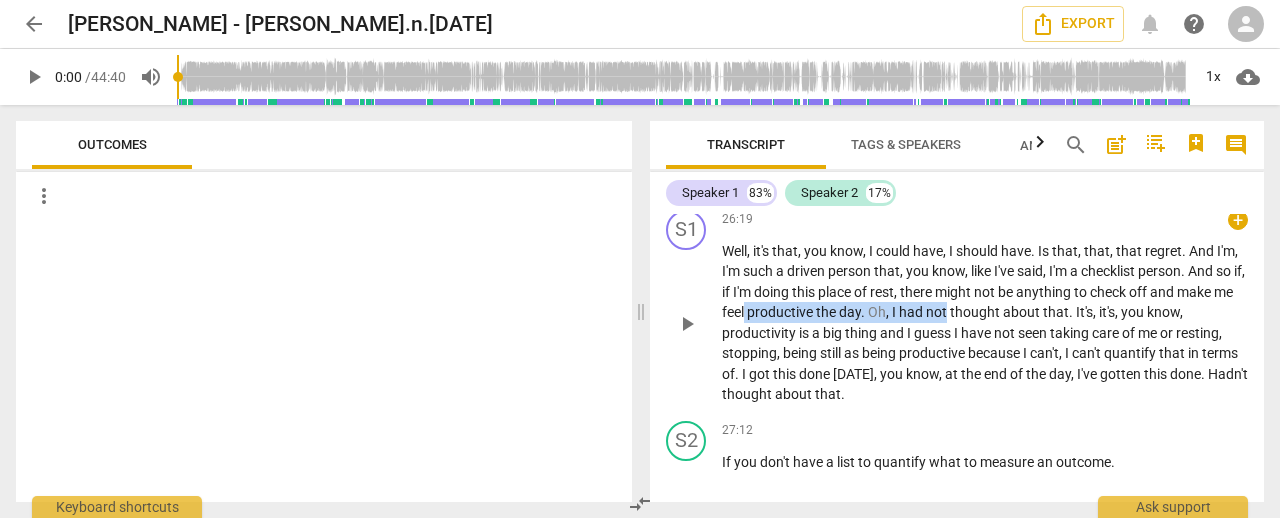 drag, startPoint x: 769, startPoint y: 333, endPoint x: 968, endPoint y: 342, distance: 199.20341 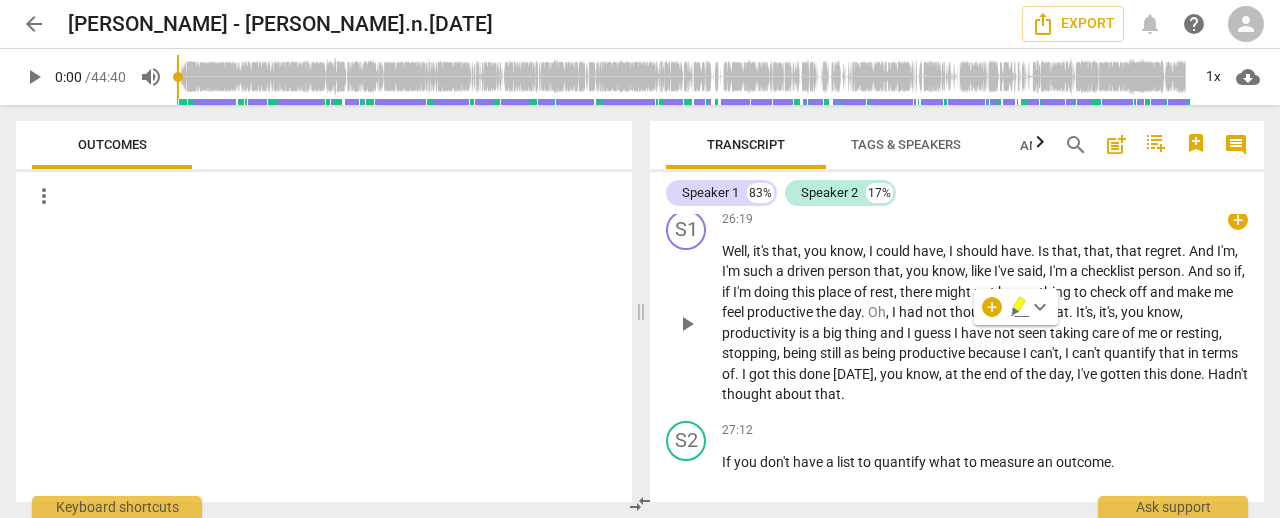 click on "thing" at bounding box center (862, 333) 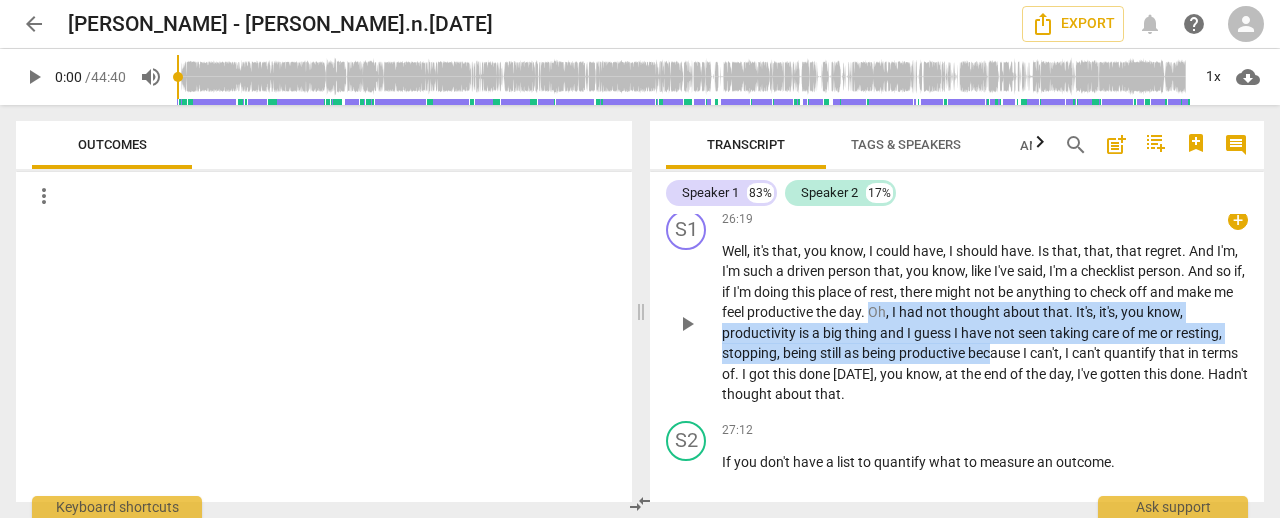 drag, startPoint x: 896, startPoint y: 329, endPoint x: 991, endPoint y: 371, distance: 103.87011 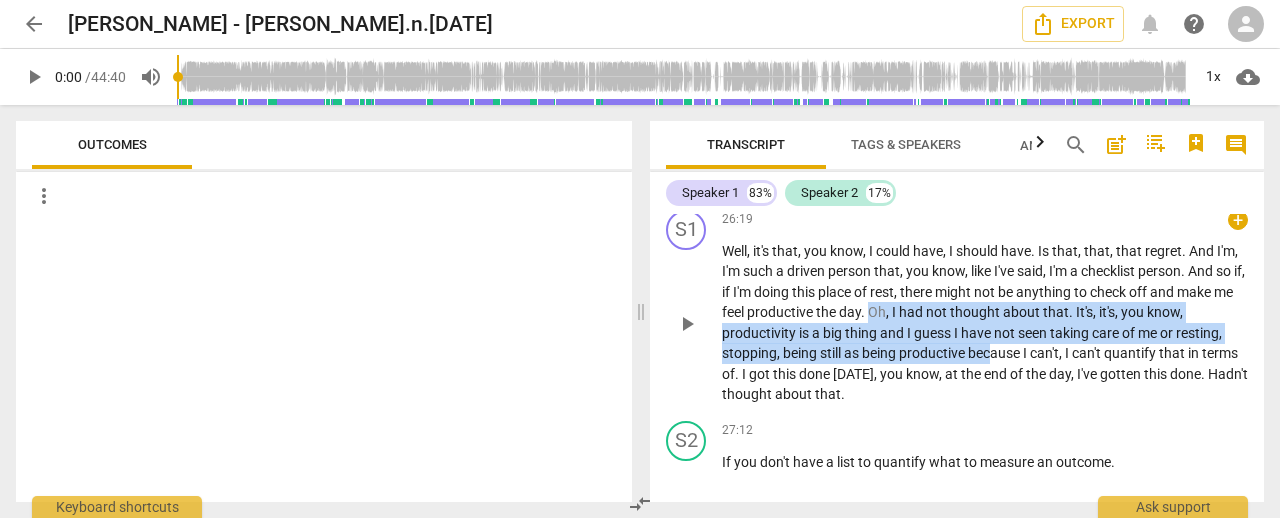 click on "Well ,   it's   that ,   you   know ,   I   could   have ,   I   should   have .   Is   that ,   that ,   that   regret .   And   I'm ,   I'm   such   a   driven   person   that ,   you   know ,   like   I've   said ,   I'm   a   checklist   person .   And   so   if ,   if   I'm   doing   this   place   of   rest ,   there   might   not   be   anything   to   check   off   and   make   me   feel   productive   the   day .   Oh ,   I   had   not   thought   about   that .   It's ,   it's ,   you   know ,   productivity   is   a   big   thing   and   I   guess   I   have   not   seen   taking   care   of   me   or   resting ,   stopping ,   being   still   as   being   productive   because   I   can't ,   I   can't   quantify   that   in   terms   of .   I   got   this   done   [DATE] ,   you   know ,   at   the   end   of   the   day ,   I've   gotten   this   done .   Hadn't   thought   about   that ." at bounding box center [985, 323] 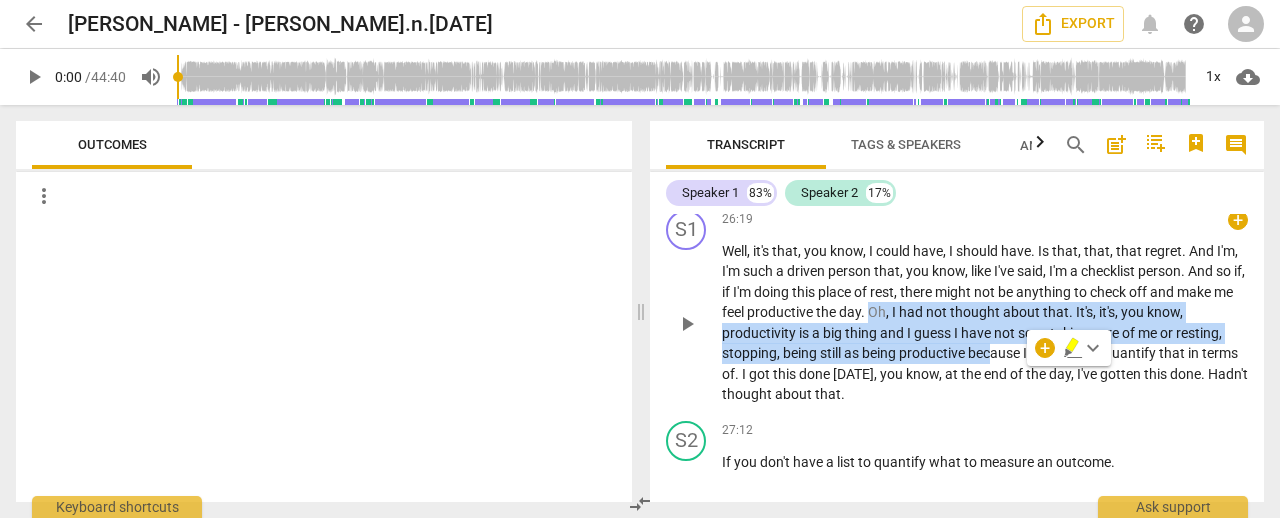 click on "productive" at bounding box center [933, 353] 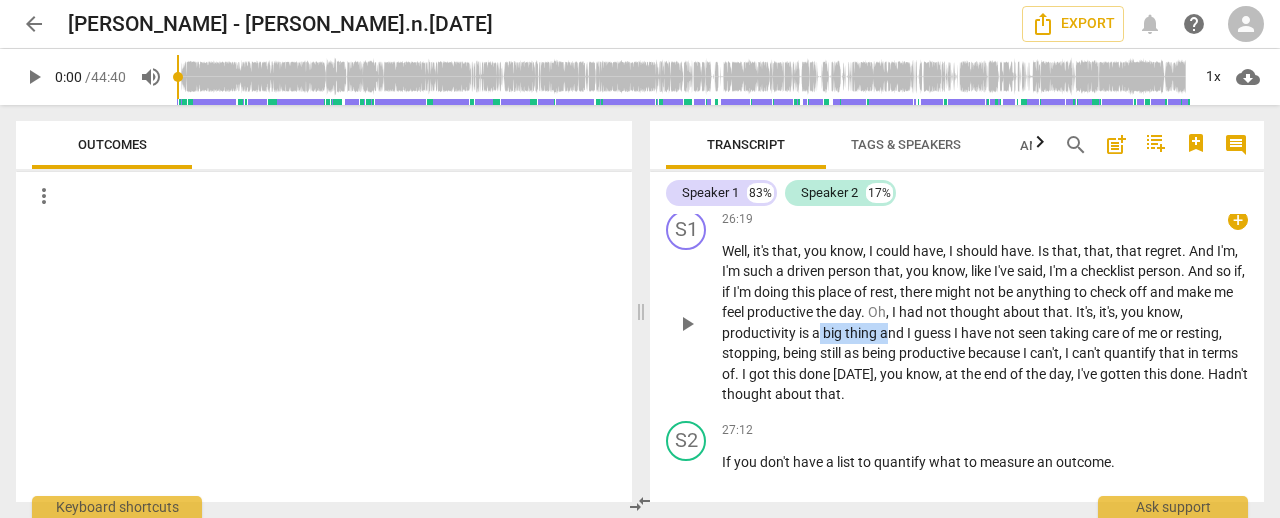 drag, startPoint x: 816, startPoint y: 358, endPoint x: 886, endPoint y: 356, distance: 70.028564 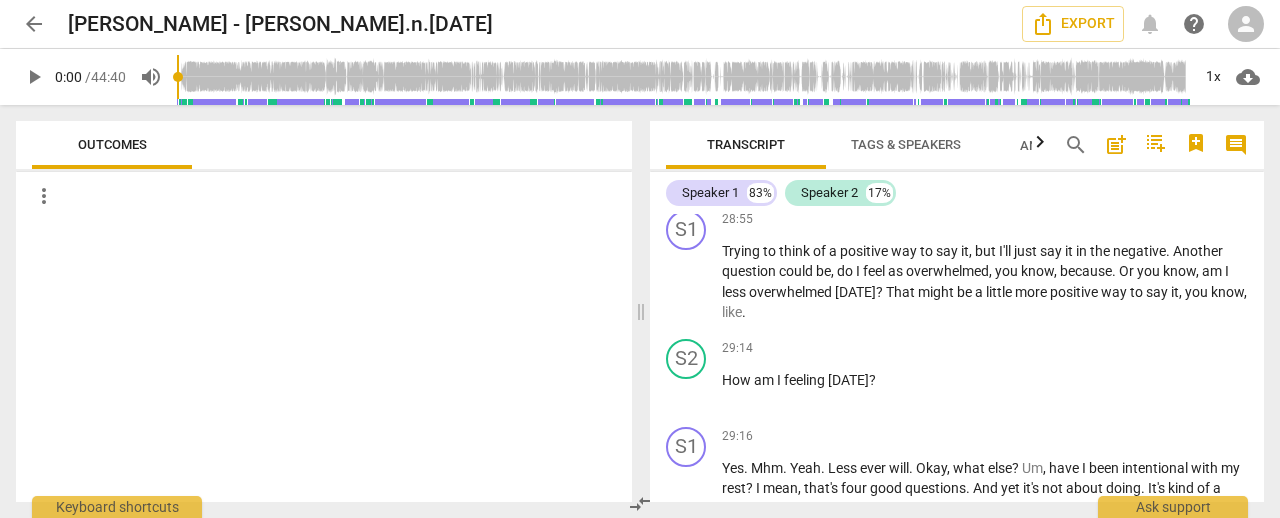 scroll, scrollTop: 9100, scrollLeft: 0, axis: vertical 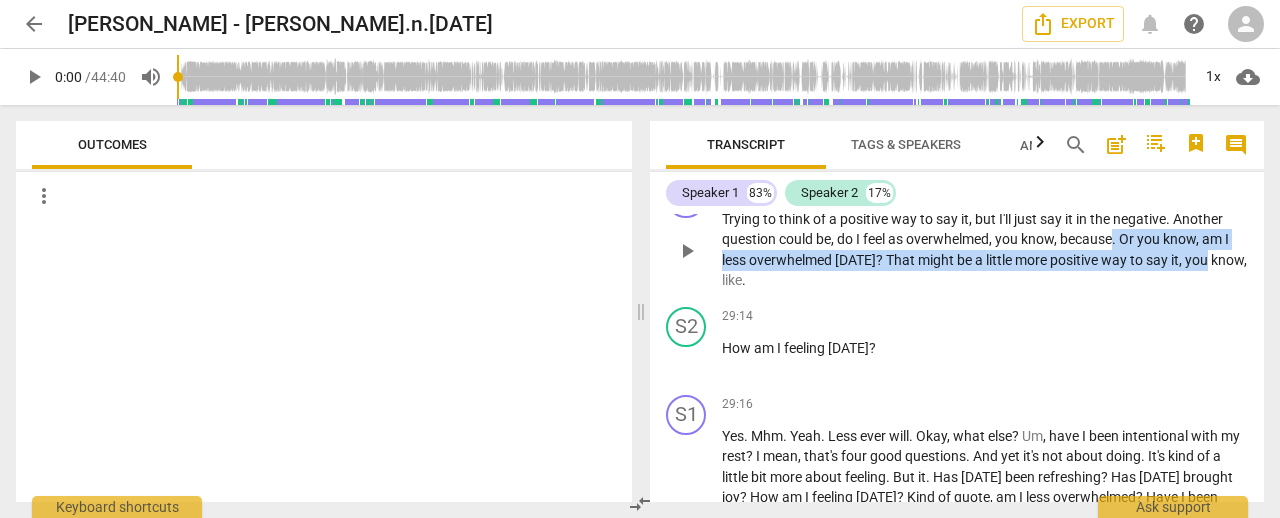 drag, startPoint x: 1117, startPoint y: 276, endPoint x: 1228, endPoint y: 301, distance: 113.78049 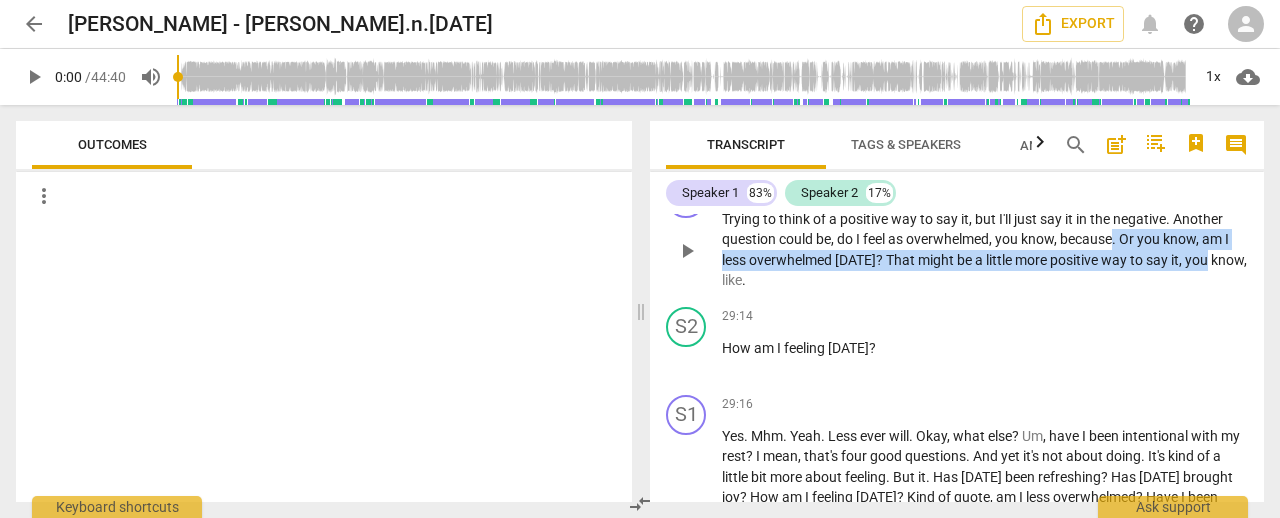 click on "Trying   to   think   of   a   positive   way   to   say   it ,   but   I'll   just   say   it   in   the   negative .   Another   question   could   be ,   do   I   feel   as   overwhelmed ,   you   know ,   because .   Or   you   know ,   am   I   less   overwhelmed   [DATE] ?   That   might   be   a   little   more   positive   way   to   say   it ,   you   know ,   like ." at bounding box center (985, 250) 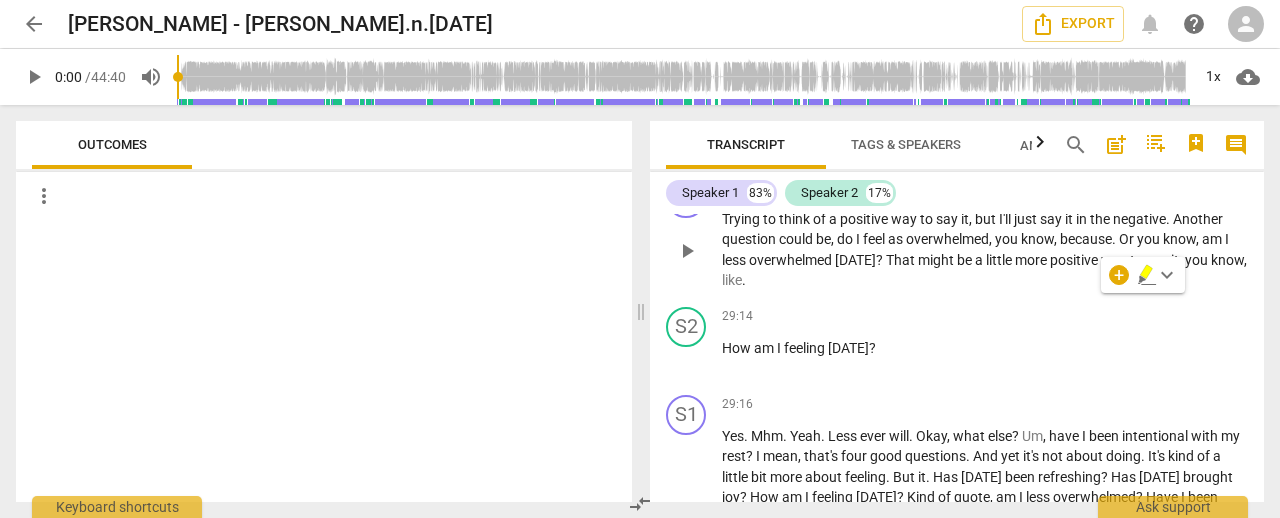 click on "S1 play_arrow pause 28:55 + keyboard_arrow_right Trying   to   think   of   a   positive   way   to   say   it ,   but   I'll   just   say   it   in   the   negative .   Another   question   could   be ,   do   I   feel   as   overwhelmed ,   you   know ,   because .   Or   you   know ,   am   I   less   overwhelmed   [DATE] ?   That   might   be   a   little   more   positive   way   to   say   it ,   you   know ,   like ." at bounding box center [957, 234] 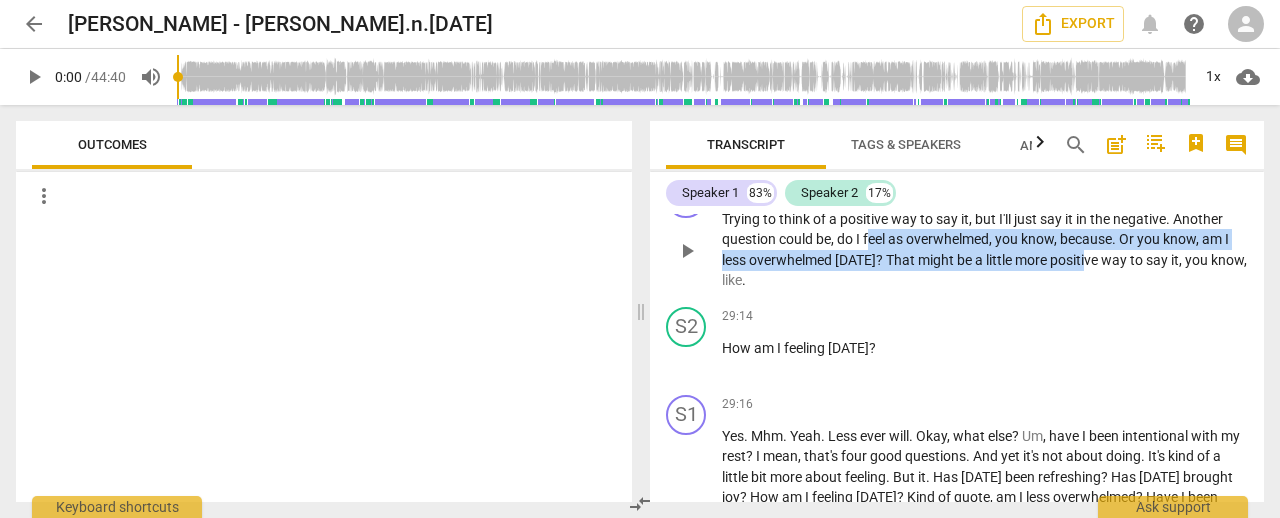 drag, startPoint x: 870, startPoint y: 289, endPoint x: 1084, endPoint y: 303, distance: 214.45746 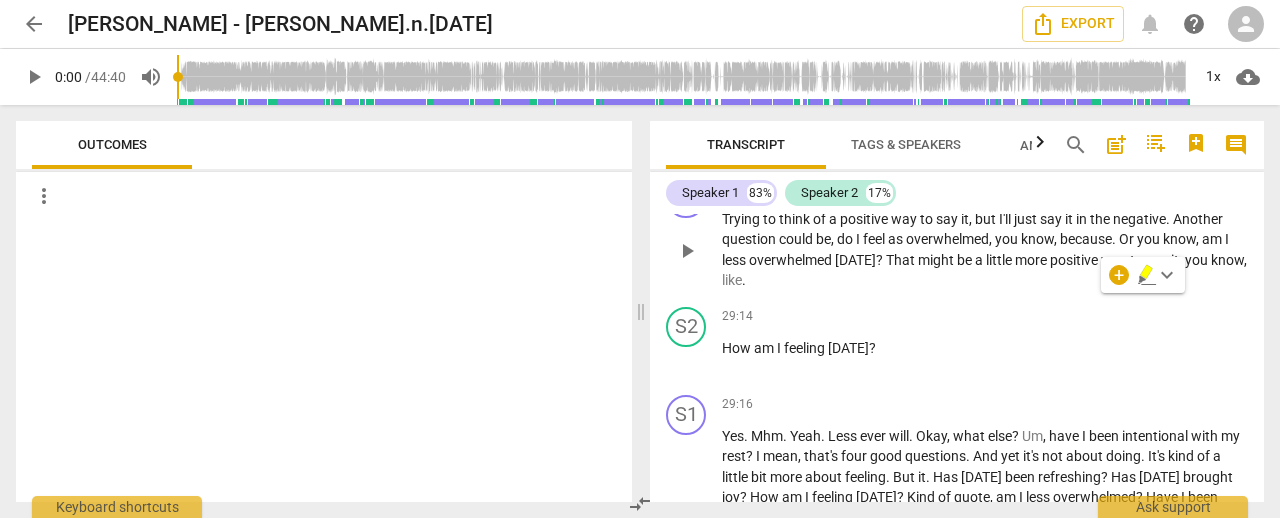 click on "S1 play_arrow pause 28:55 + keyboard_arrow_right Trying   to   think   of   a   positive   way   to   say   it ,   but   I'll   just   say   it   in   the   negative .   Another   question   could   be ,   do   I   feel   as   overwhelmed ,   you   know ,   because .   Or   you   know ,   am   I   less   overwhelmed   [DATE] ?   That   might   be   a   little   more   positive   way   to   say   it ,   you   know ,   like ." at bounding box center [957, 234] 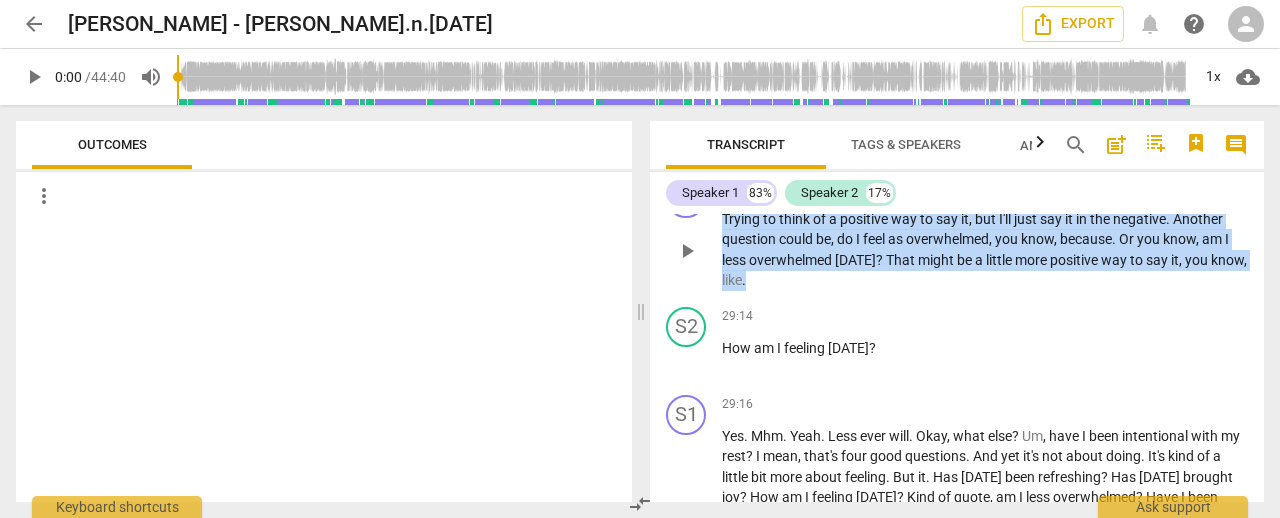 drag, startPoint x: 796, startPoint y: 324, endPoint x: 708, endPoint y: 251, distance: 114.33722 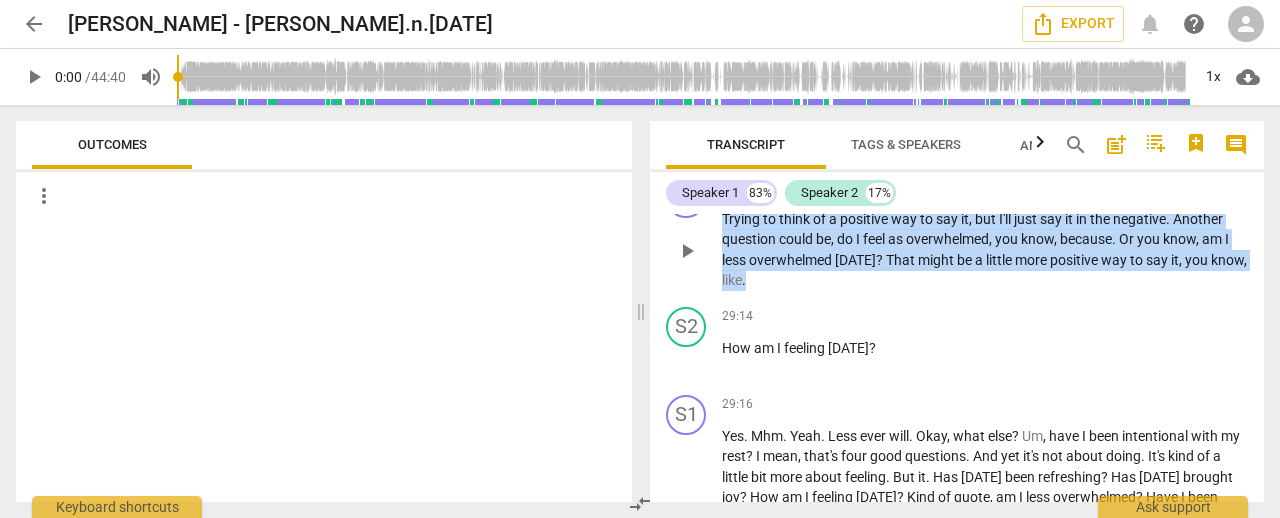 click on "S1 play_arrow pause 28:55 + keyboard_arrow_right Trying   to   think   of   a   positive   way   to   say   it ,   but   I'll   just   say   it   in   the   negative .   Another   question   could   be ,   do   I   feel   as   overwhelmed ,   you   know ,   because .   Or   you   know ,   am   I   less   overwhelmed   [DATE] ?   That   might   be   a   little   more   positive   way   to   say   it ,   you   know ,   like ." at bounding box center (957, 234) 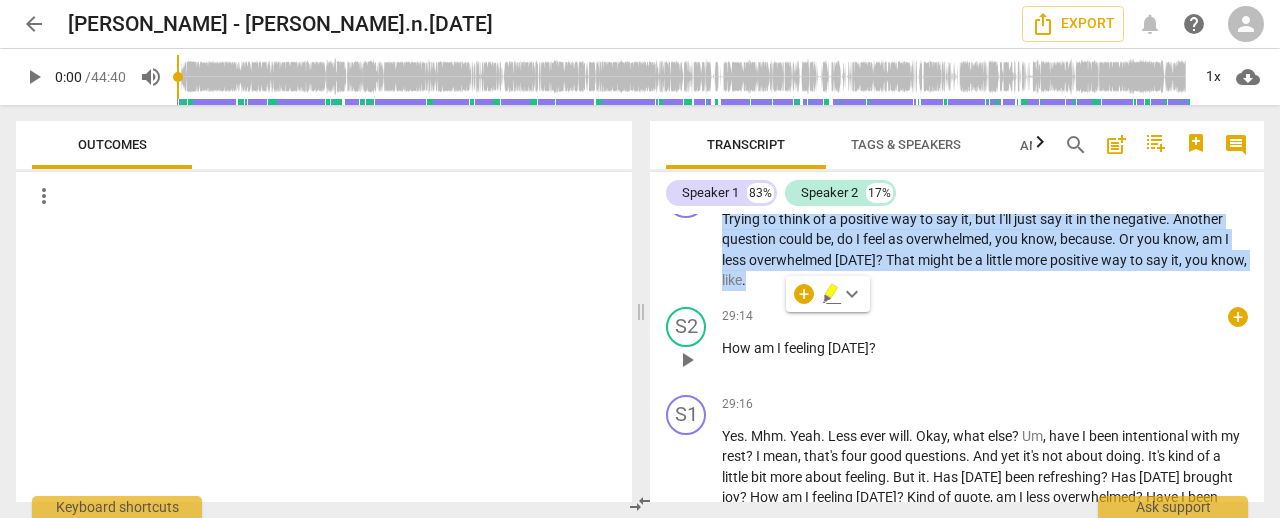 scroll, scrollTop: 9200, scrollLeft: 0, axis: vertical 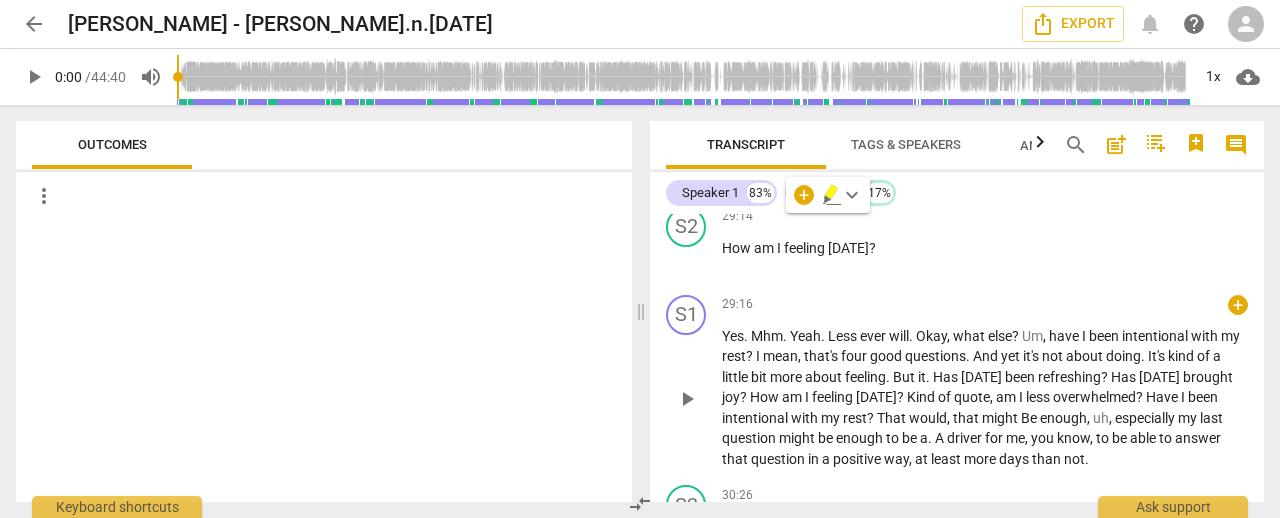 click on "Less" at bounding box center (844, 336) 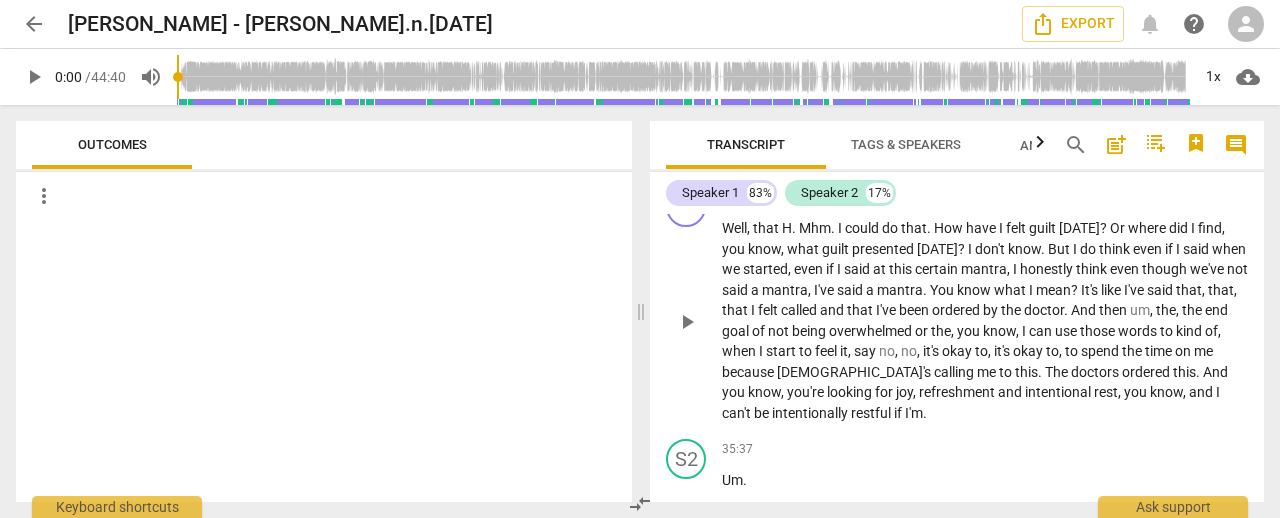scroll, scrollTop: 10800, scrollLeft: 0, axis: vertical 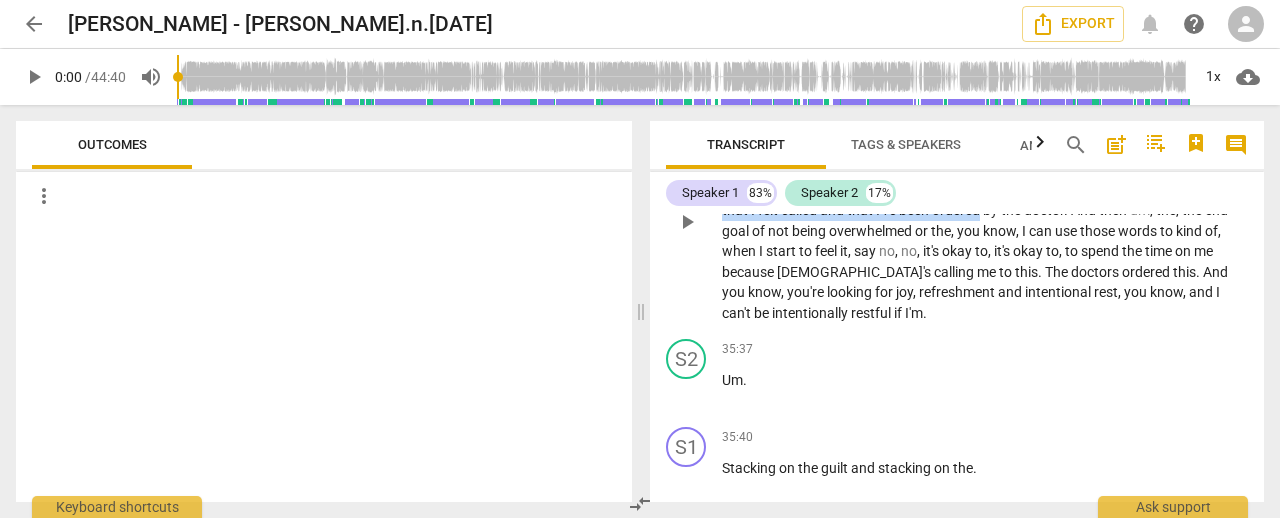 drag, startPoint x: 876, startPoint y: 235, endPoint x: 1013, endPoint y: 279, distance: 143.89232 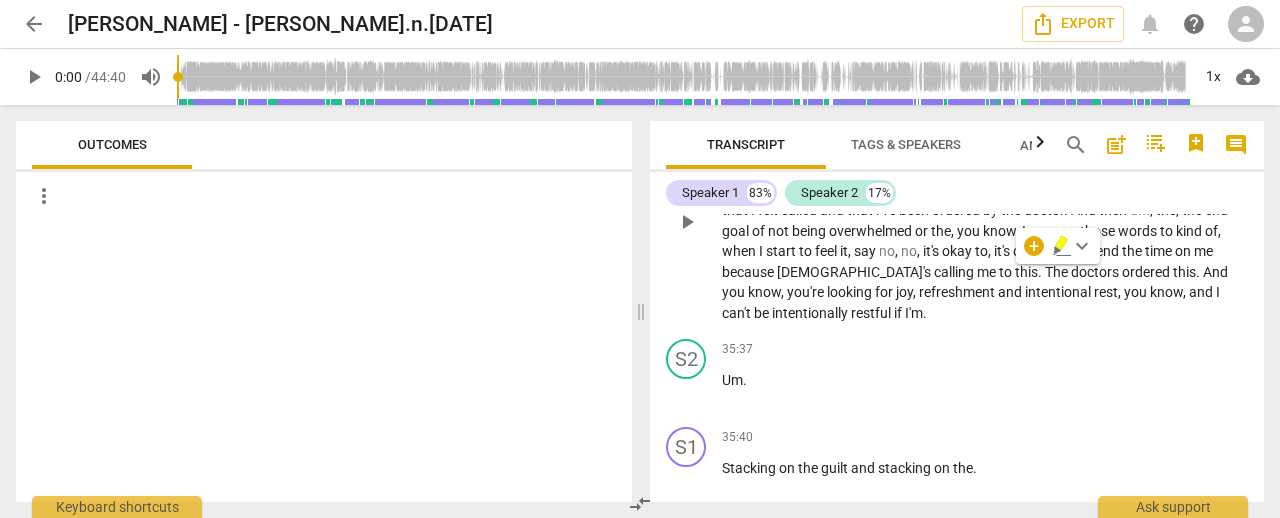 click on "[DEMOGRAPHIC_DATA]'s" at bounding box center [855, 272] 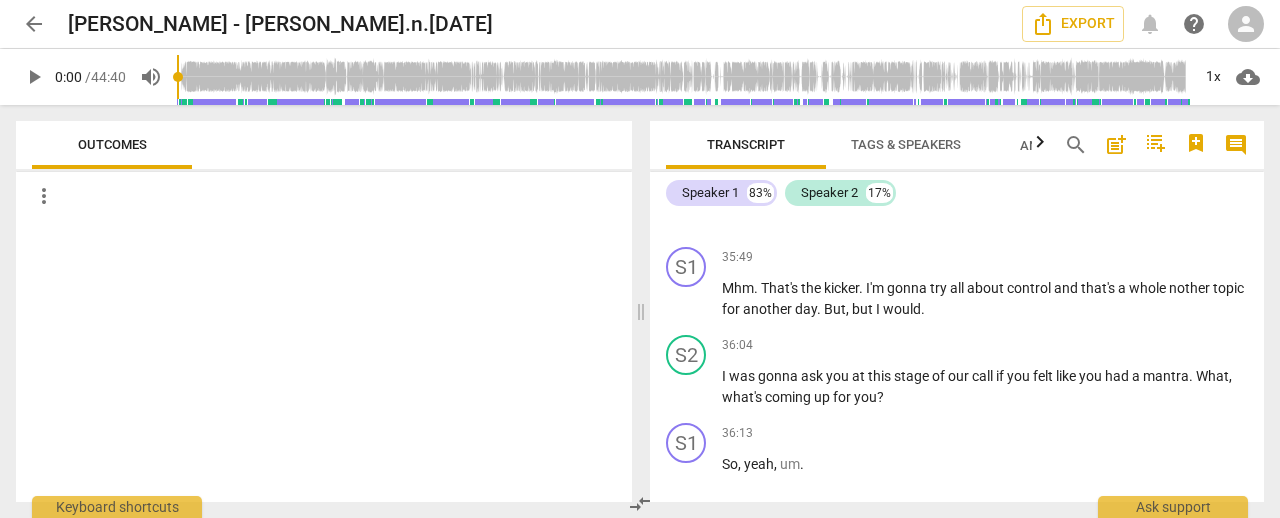 scroll, scrollTop: 11200, scrollLeft: 0, axis: vertical 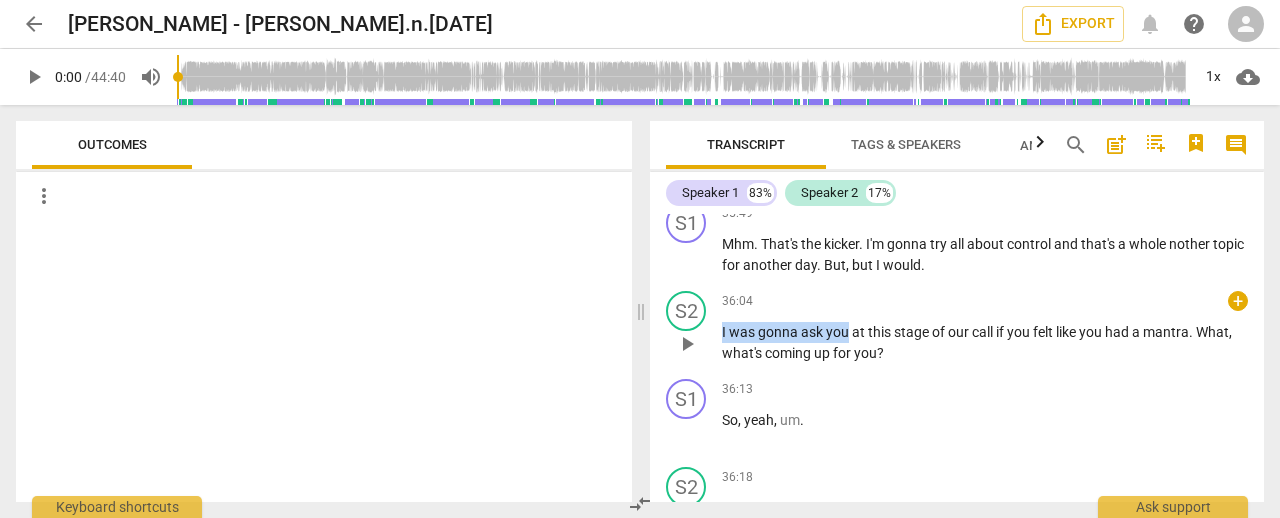 drag, startPoint x: 844, startPoint y: 392, endPoint x: 718, endPoint y: 397, distance: 126.09917 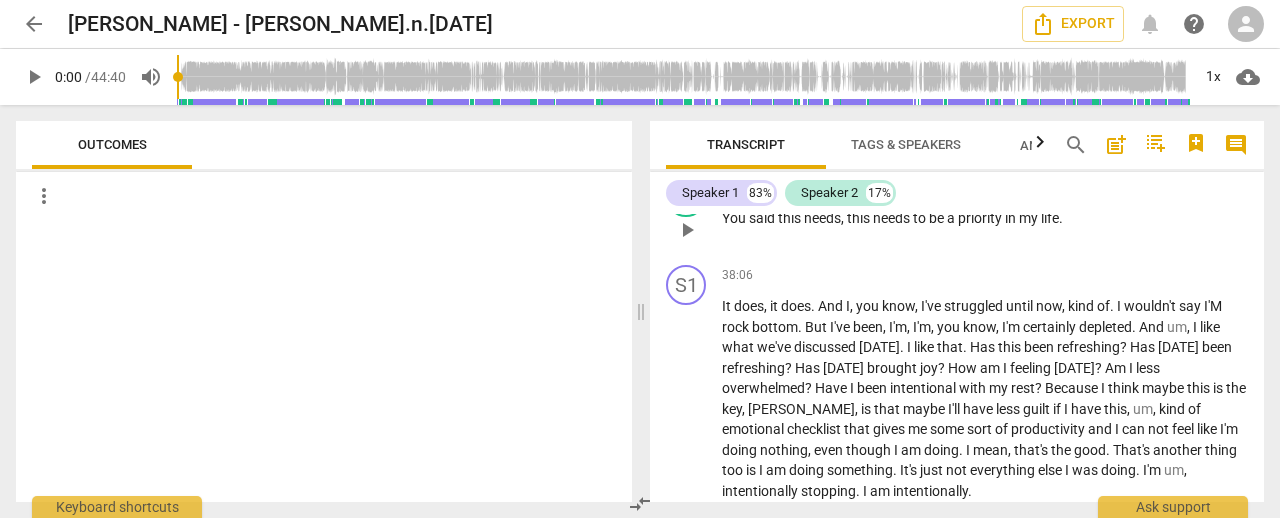 scroll, scrollTop: 12200, scrollLeft: 0, axis: vertical 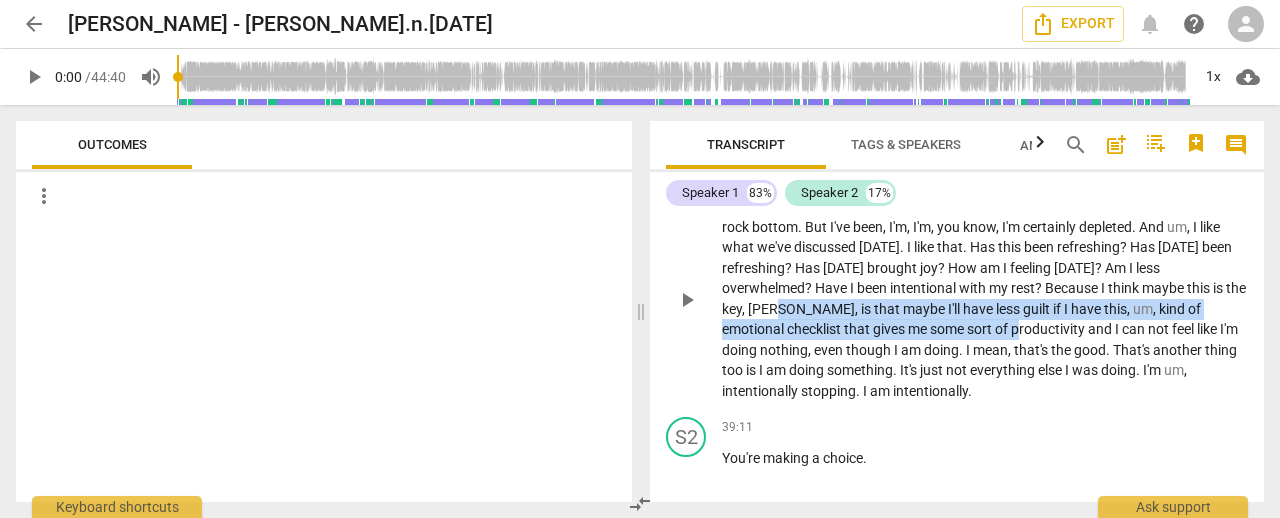 drag, startPoint x: 796, startPoint y: 375, endPoint x: 958, endPoint y: 387, distance: 162.44383 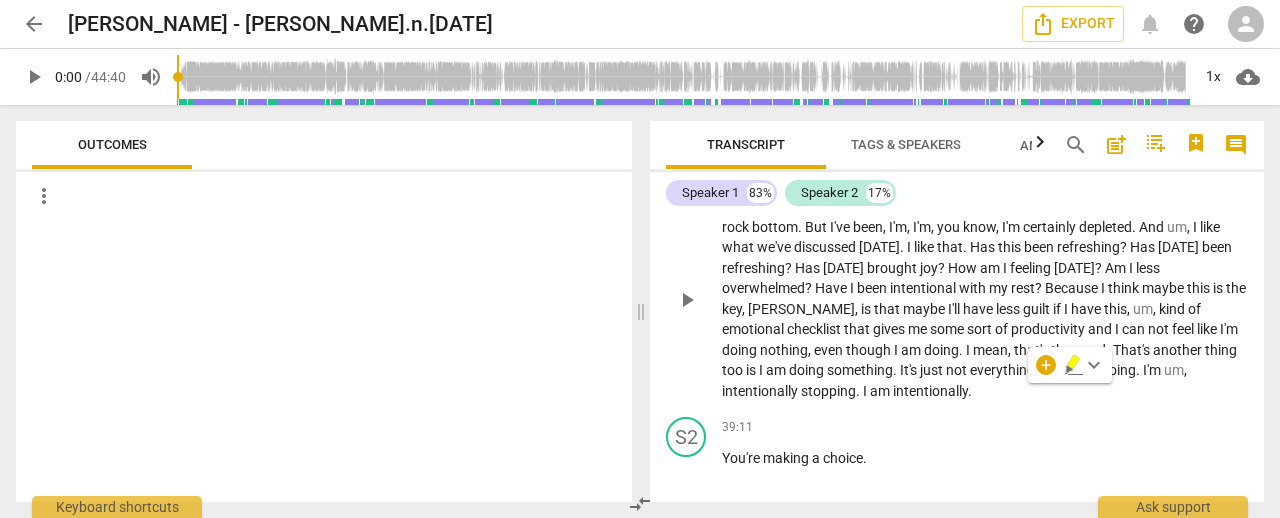 click on "mean" at bounding box center (990, 350) 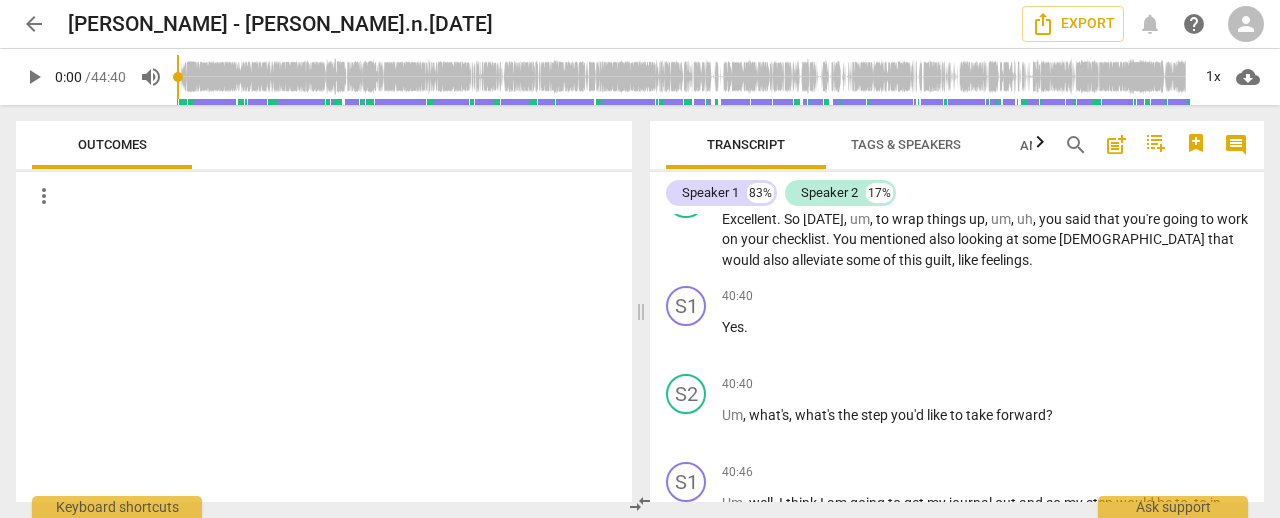 scroll, scrollTop: 13100, scrollLeft: 0, axis: vertical 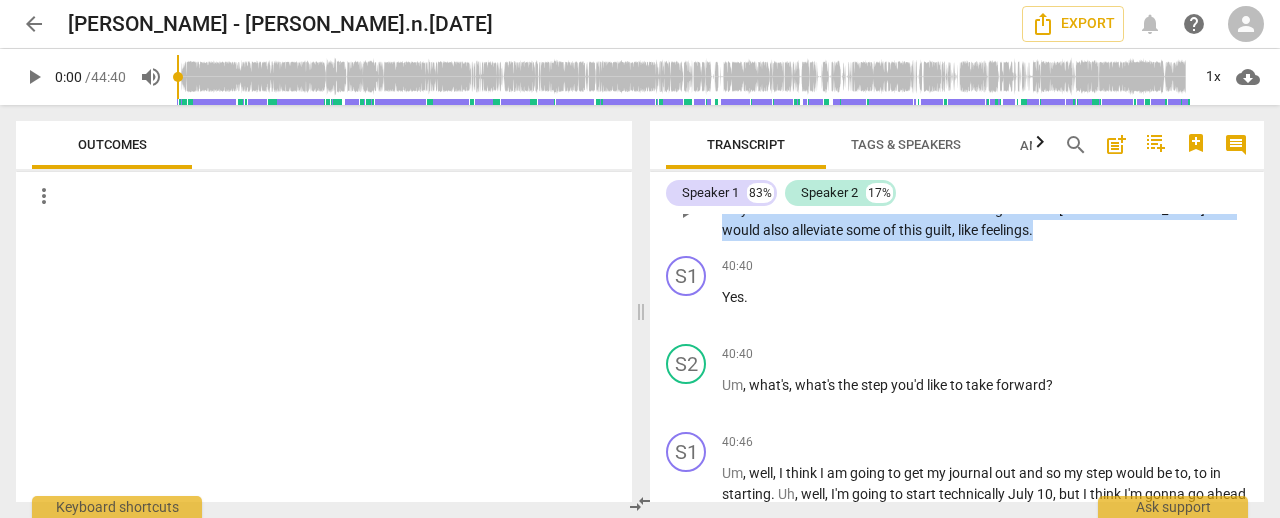 drag, startPoint x: 854, startPoint y: 269, endPoint x: 1131, endPoint y: 303, distance: 279.07883 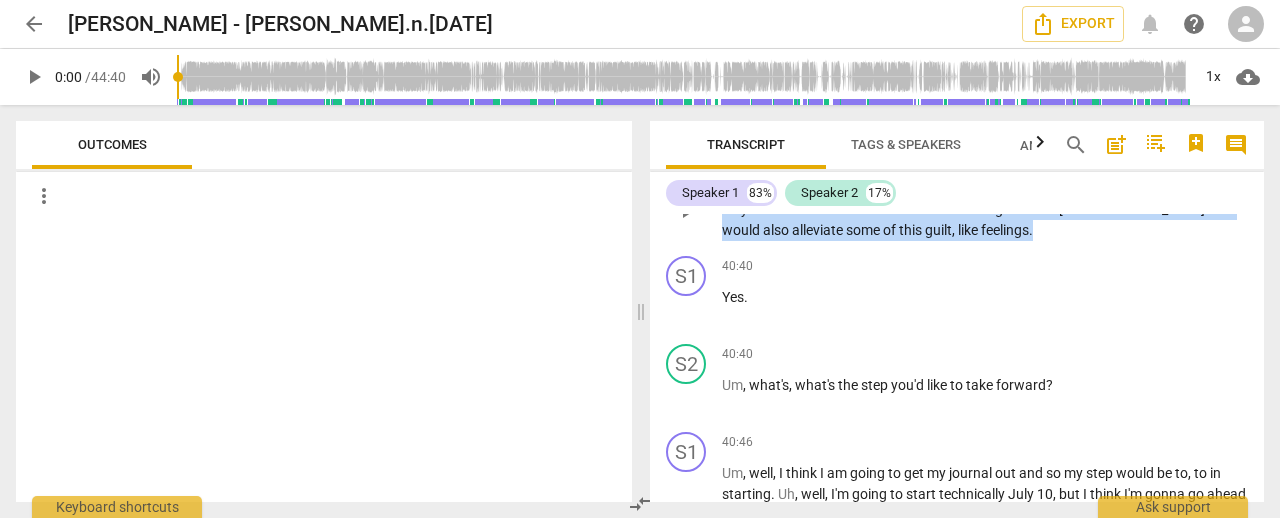 click on "Excellent .   So   [DATE] ,   um ,   to   wrap   things   up ,   um ,   uh ,   you   said   that   you're   going   to   work   on   your   checklist .   You   mentioned   also   looking   at   some   scriptures   that   would   also   alleviate   some   of   this   guilt ,   like   feelings ." at bounding box center [985, 210] 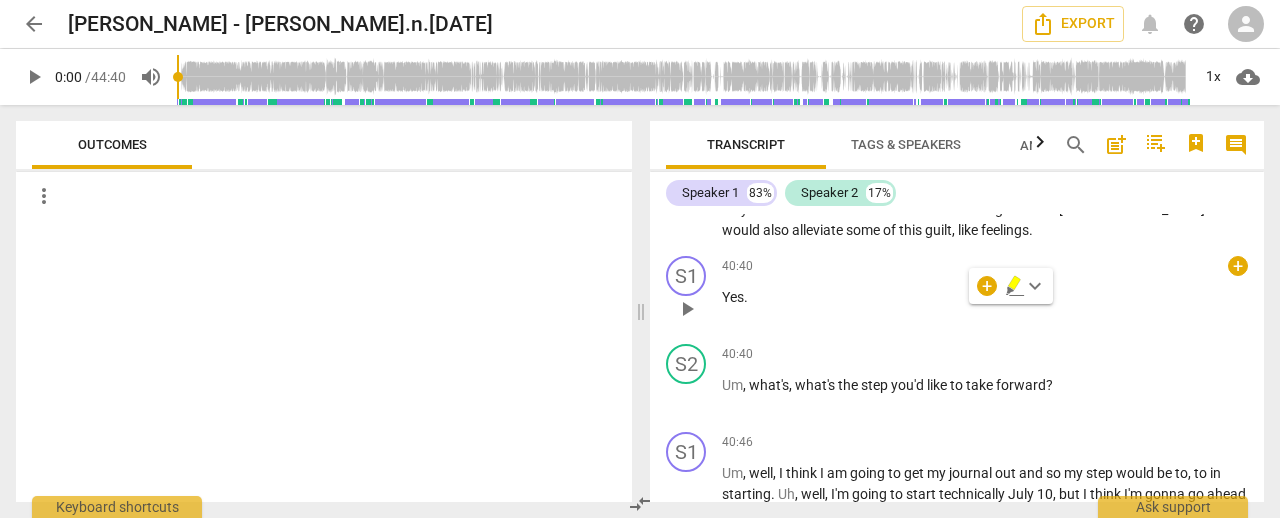 click on "Yes ." at bounding box center (985, 297) 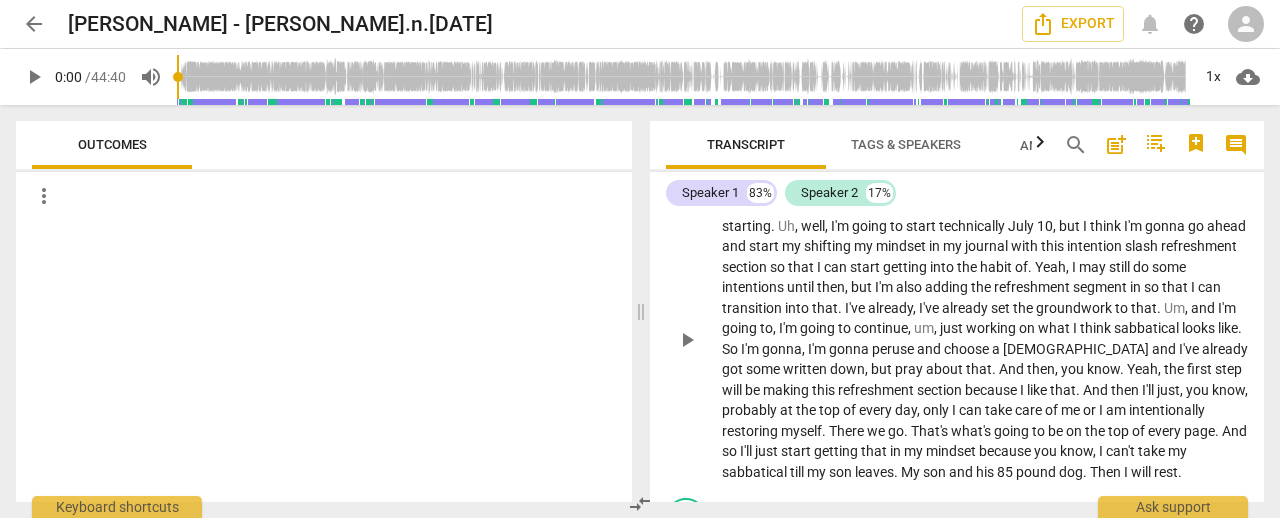 scroll, scrollTop: 13400, scrollLeft: 0, axis: vertical 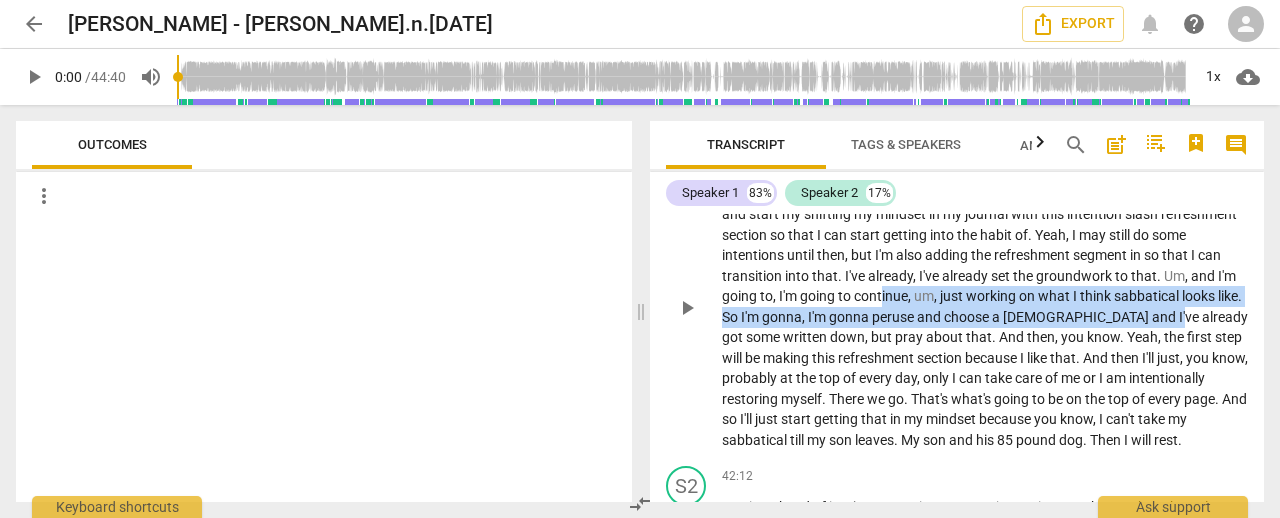 drag, startPoint x: 904, startPoint y: 375, endPoint x: 1127, endPoint y: 399, distance: 224.28777 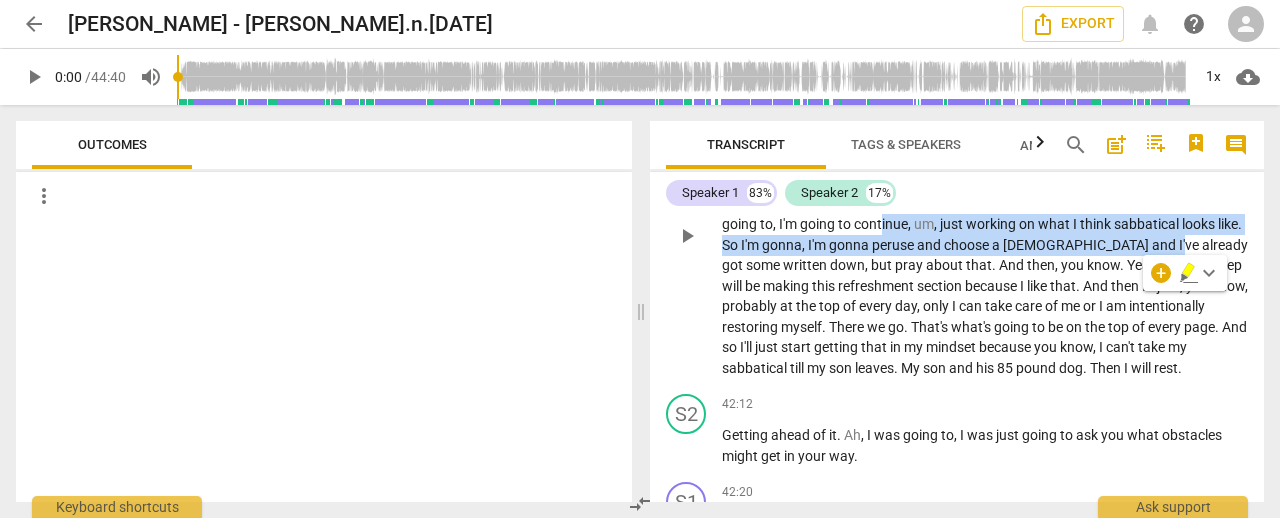 scroll, scrollTop: 13500, scrollLeft: 0, axis: vertical 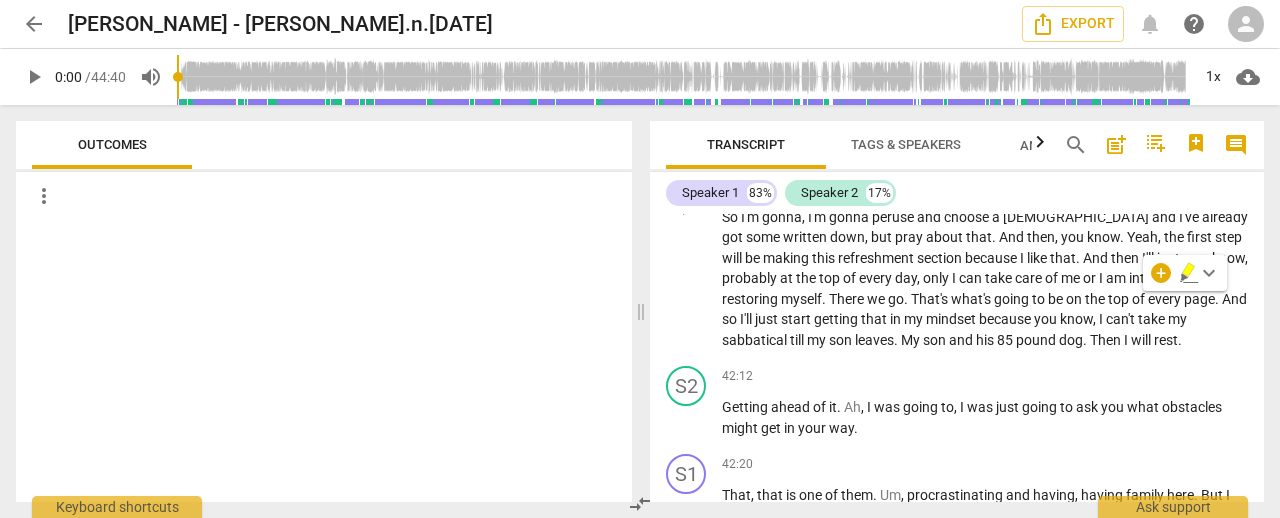 click on "Um ,   well ,   I   think   I   am   going   to   get   my   journal   out   and   so   my   step   would   be   to ,   to   in   starting .   Uh ,   well ,   I'm   going   to   start   technically   [DATE] ,   but   I   think   I'm   gonna   go   ahead   and   start   my   shifting   my   mindset   in   my   journal   with   this   intention   slash   refreshment   section   so   that   I   can   start   getting   into   the   habit   of .   Yeah ,   I   may   still   do   some   intentions   until   then ,   but   I'm   also   adding   the   refreshment   segment   in   so   that   I   can   transition   into   that .   I've   already ,   I've   already   set   the   groundwork   to   that .   Um ,   and   I'm   going   to ,   I'm   going   to   continue ,   um ,   just   working   on   what   I   think   sabbatical   looks   like .   So   I'm   gonna ,   I'm   gonna   peruse   and   choose   a   scripture   and   I've   already   got   some   written   down ,   but   pray   about   that .   And   then ," at bounding box center (985, 206) 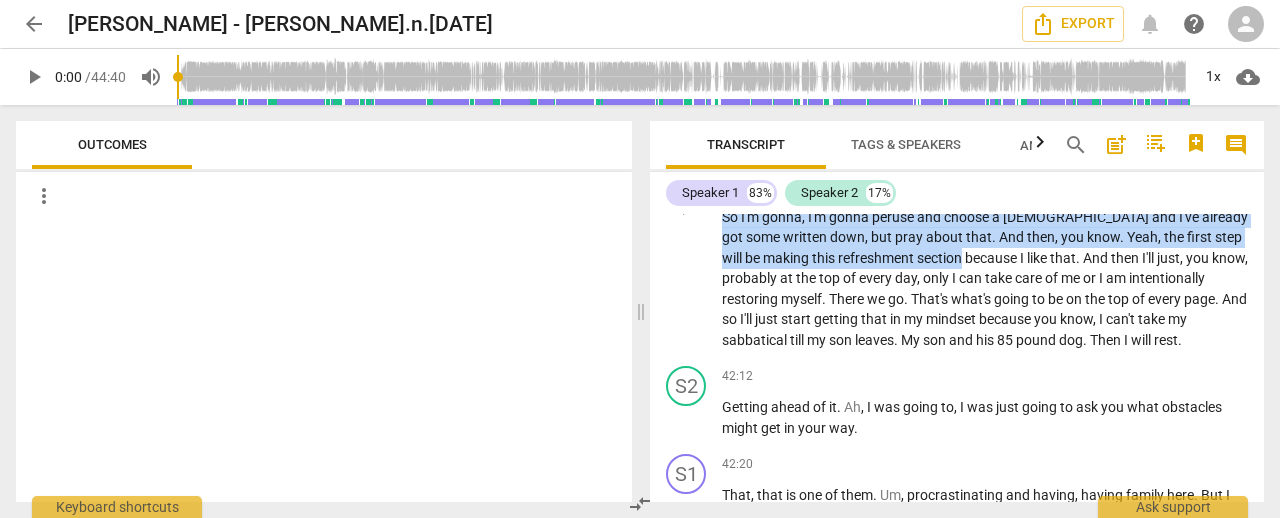 drag, startPoint x: 751, startPoint y: 287, endPoint x: 938, endPoint y: 341, distance: 194.6407 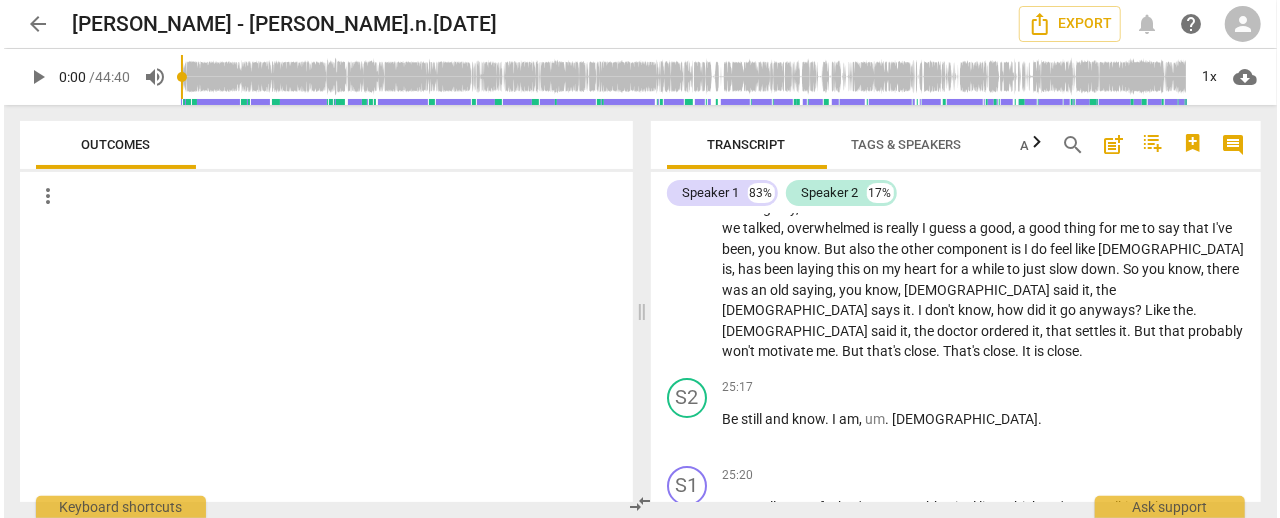 scroll, scrollTop: 7586, scrollLeft: 0, axis: vertical 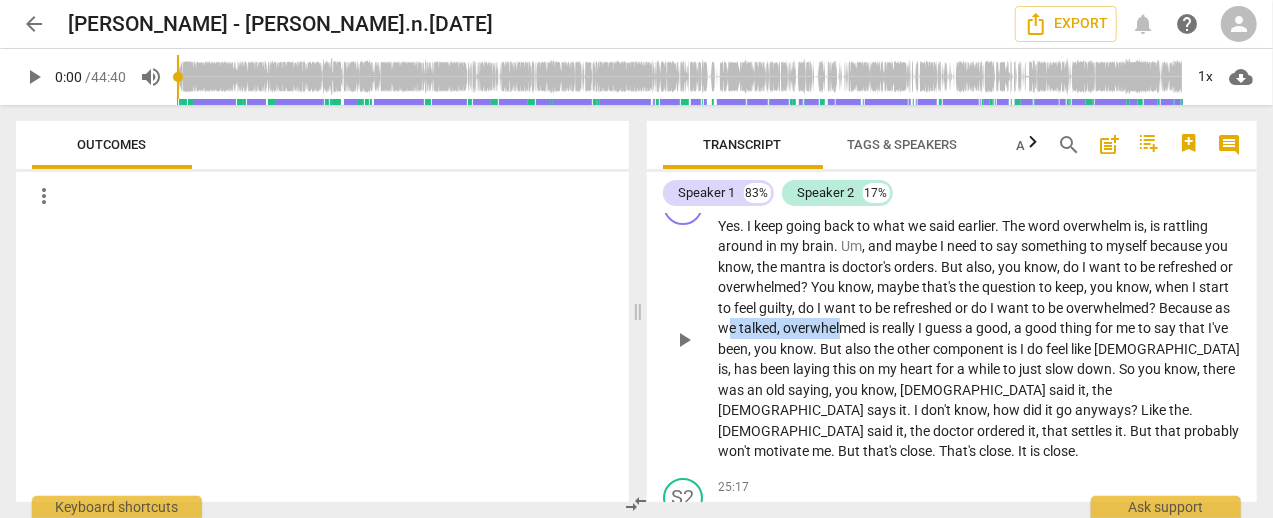 drag, startPoint x: 804, startPoint y: 351, endPoint x: 914, endPoint y: 346, distance: 110.11358 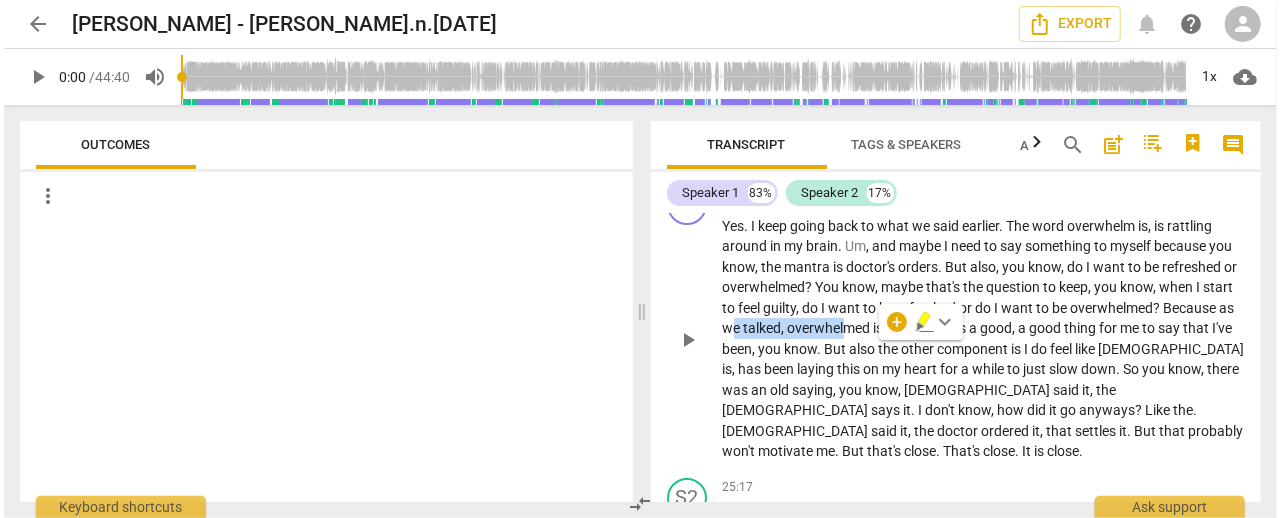 scroll, scrollTop: 7566, scrollLeft: 0, axis: vertical 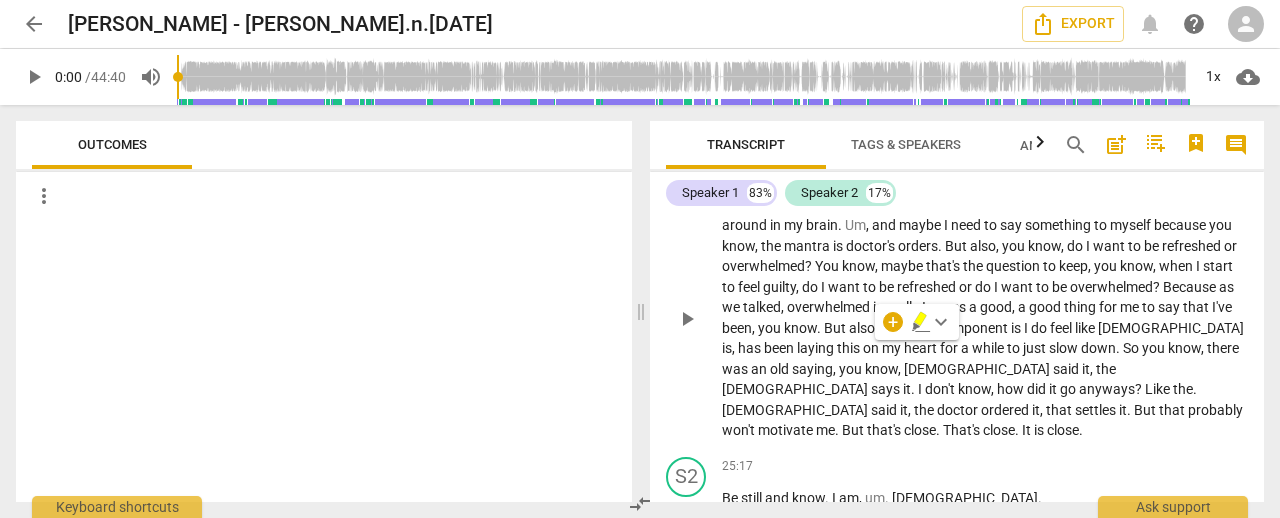 click on "the" at bounding box center [772, 246] 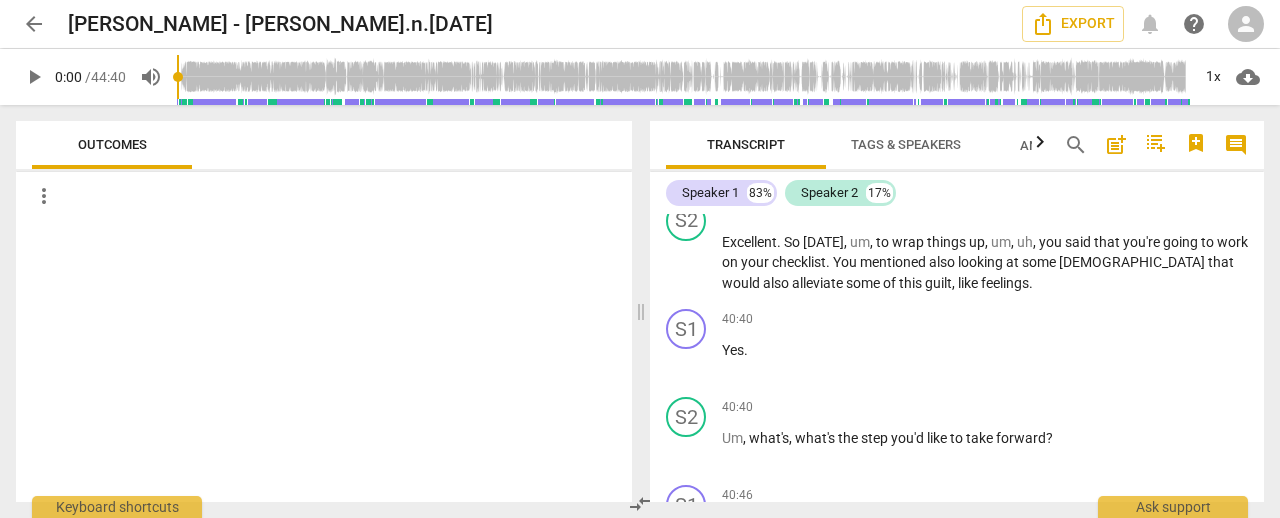scroll, scrollTop: 13066, scrollLeft: 0, axis: vertical 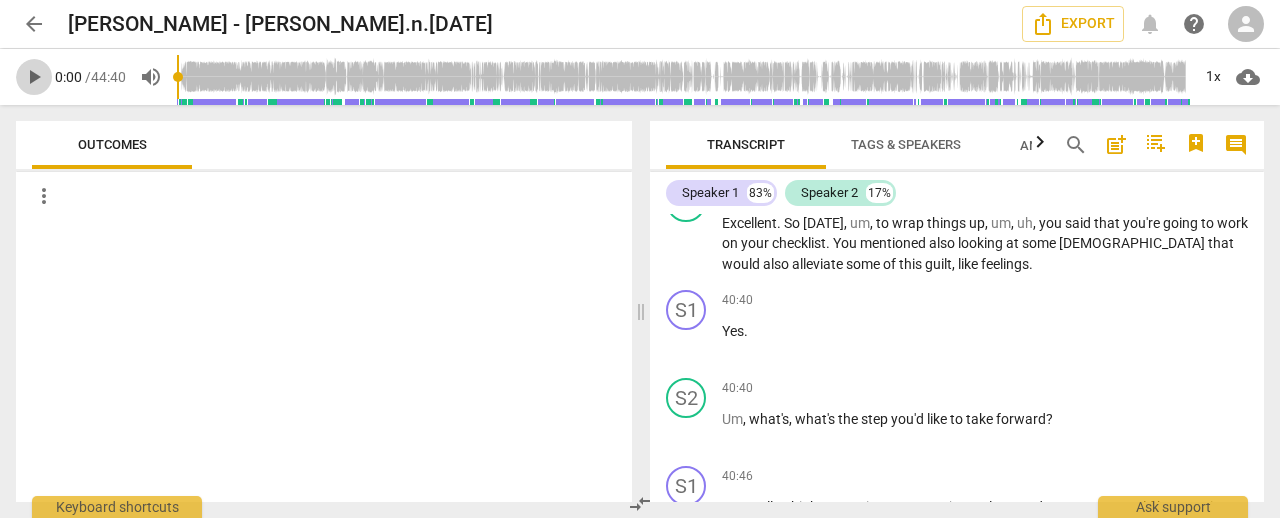 click on "play_arrow" at bounding box center (34, 77) 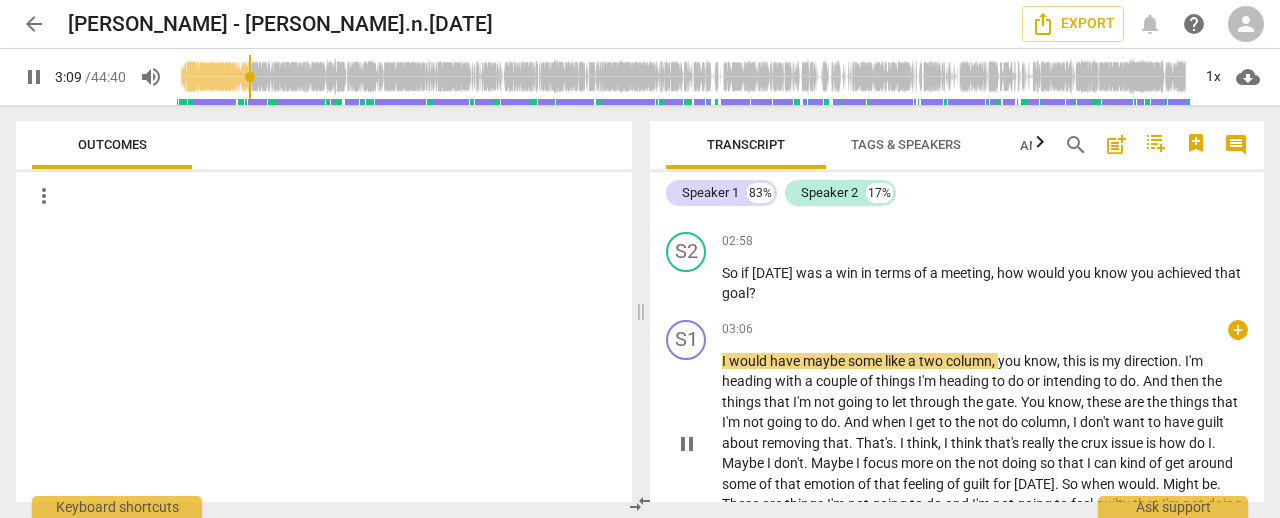 scroll, scrollTop: 1366, scrollLeft: 0, axis: vertical 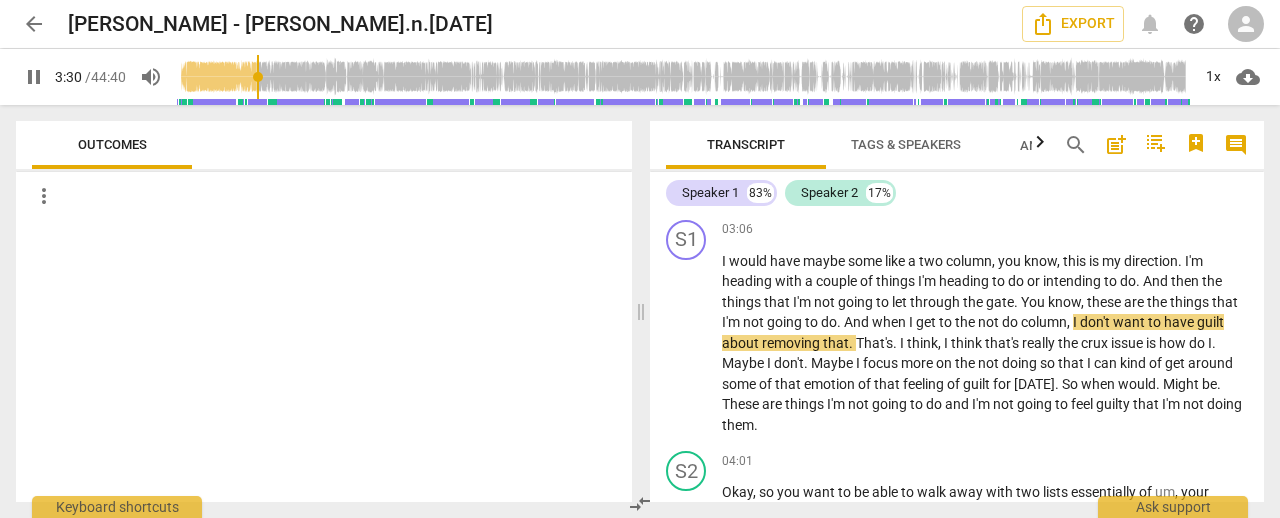click on "pause" at bounding box center [34, 77] 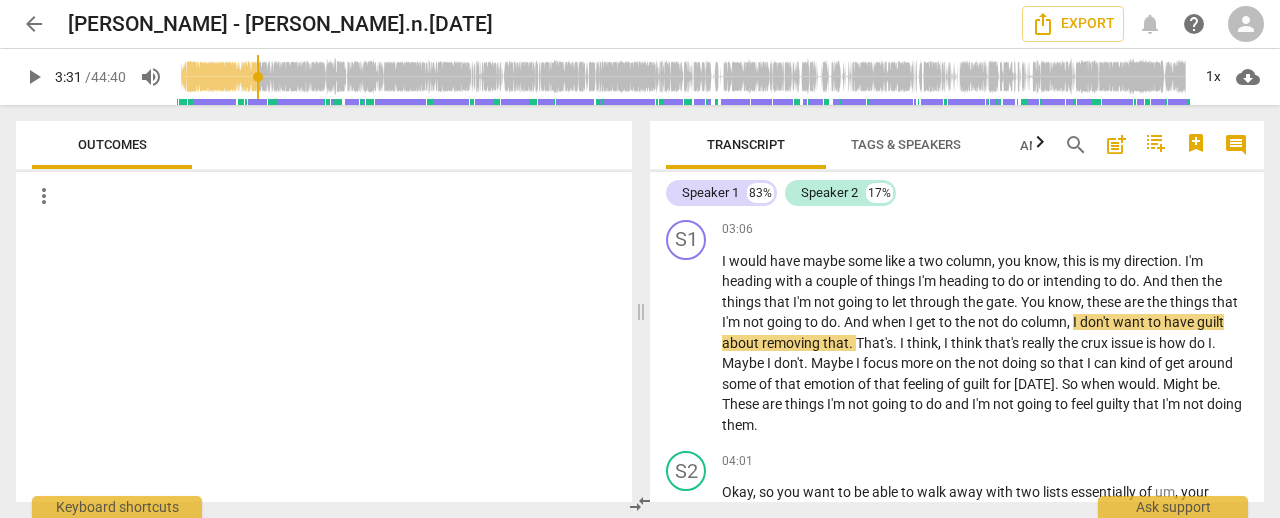 type on "211" 